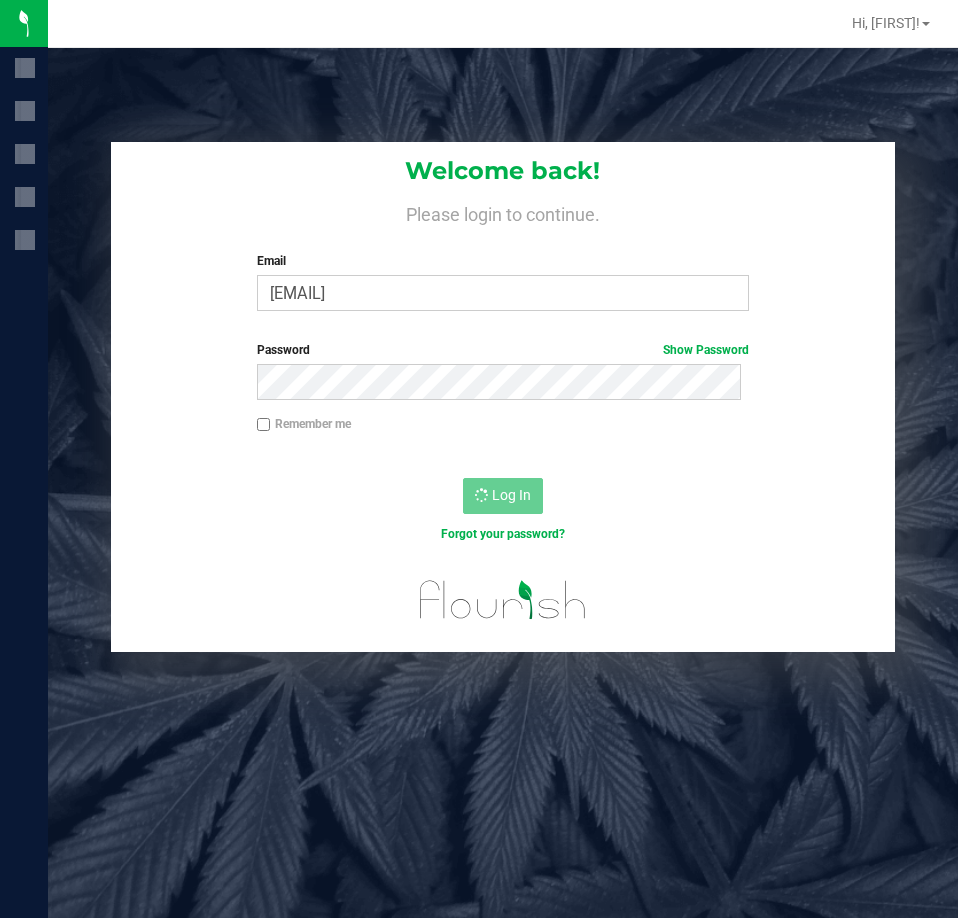 scroll, scrollTop: 0, scrollLeft: 0, axis: both 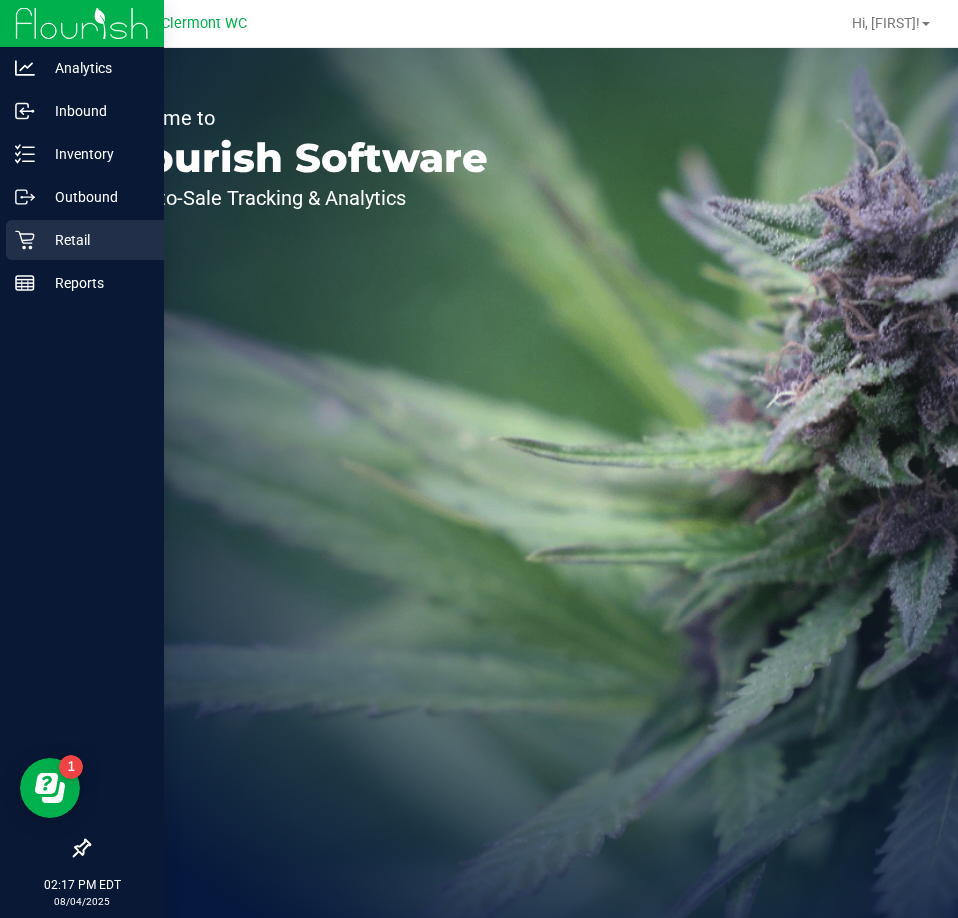 click on "Retail" at bounding box center (95, 240) 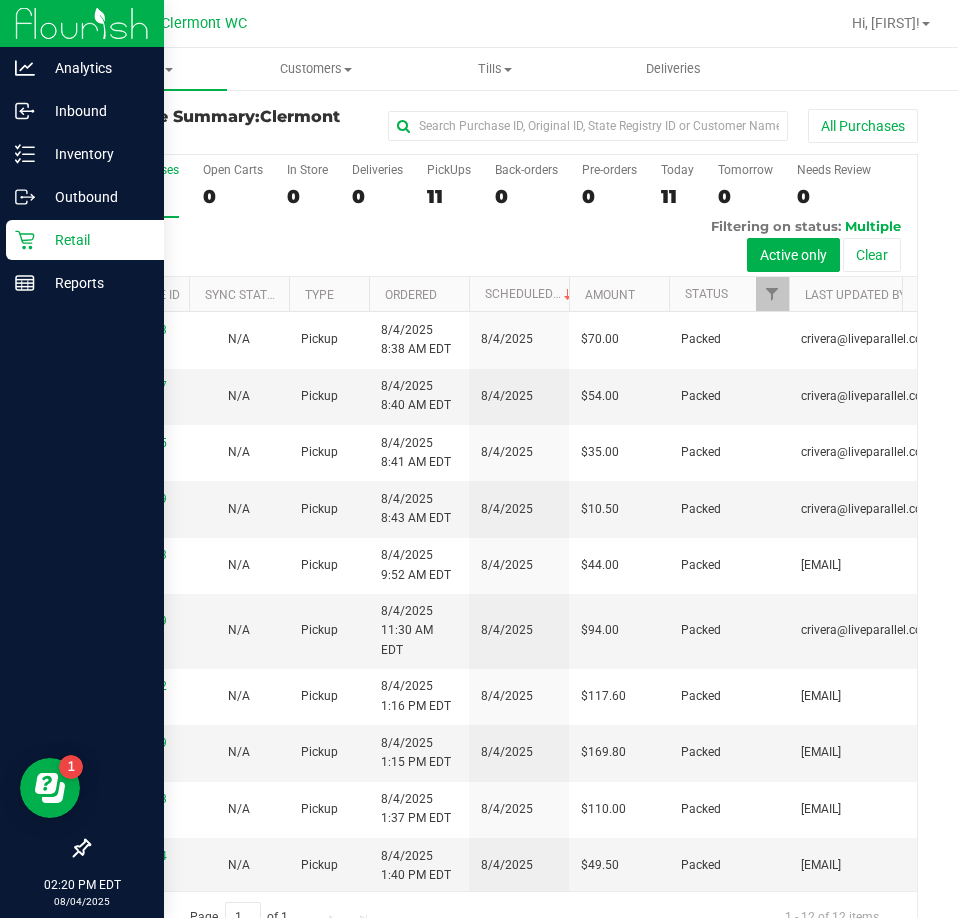 scroll, scrollTop: 177, scrollLeft: 0, axis: vertical 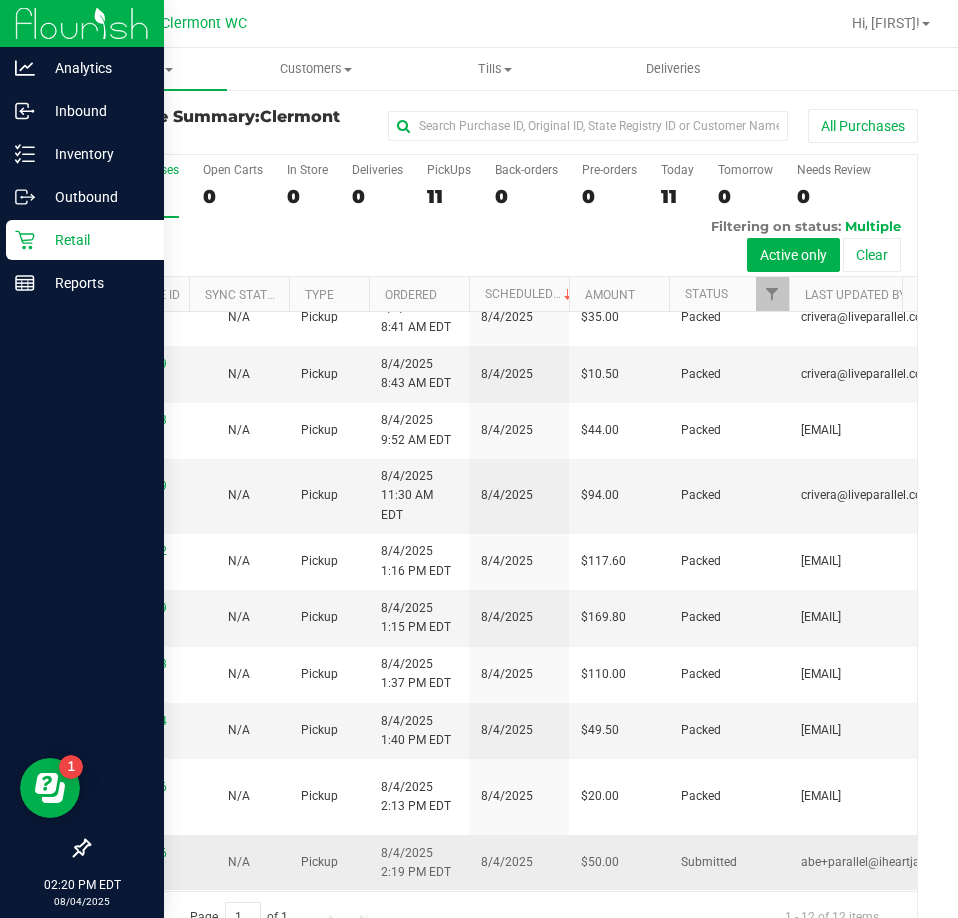 click on "8/4/2025 2:19 PM EDT" at bounding box center [416, 863] 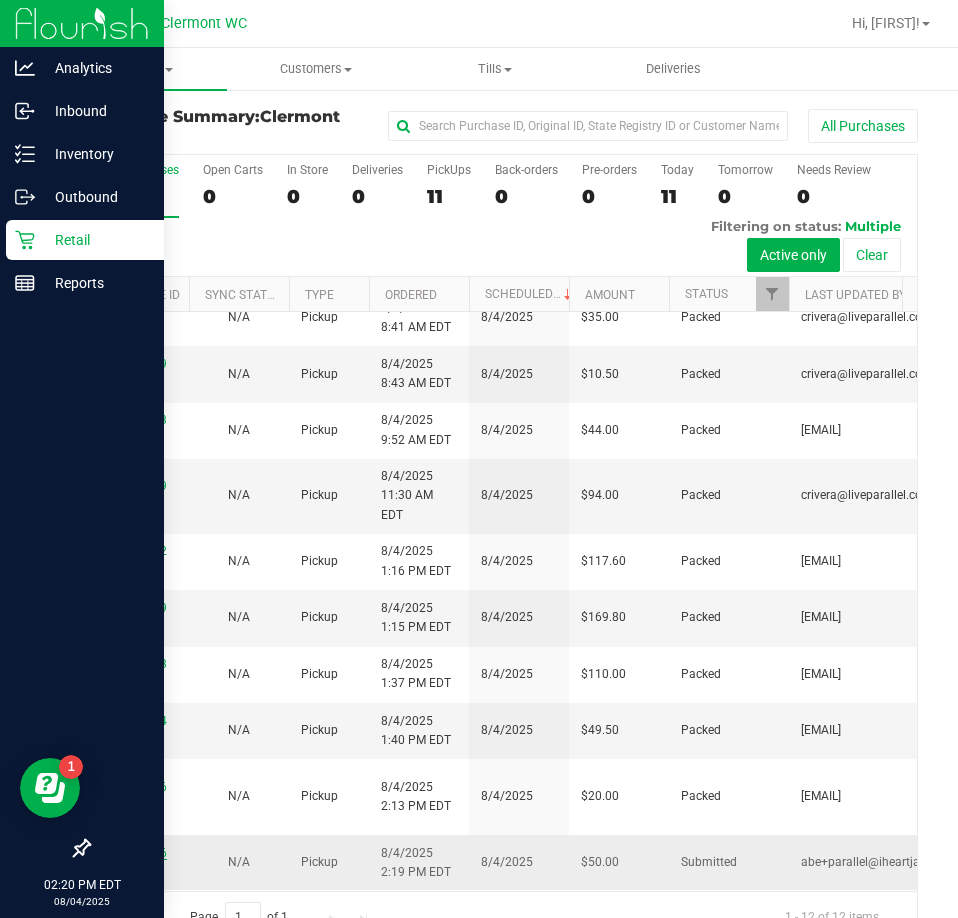 click on "11738486" at bounding box center [139, 853] 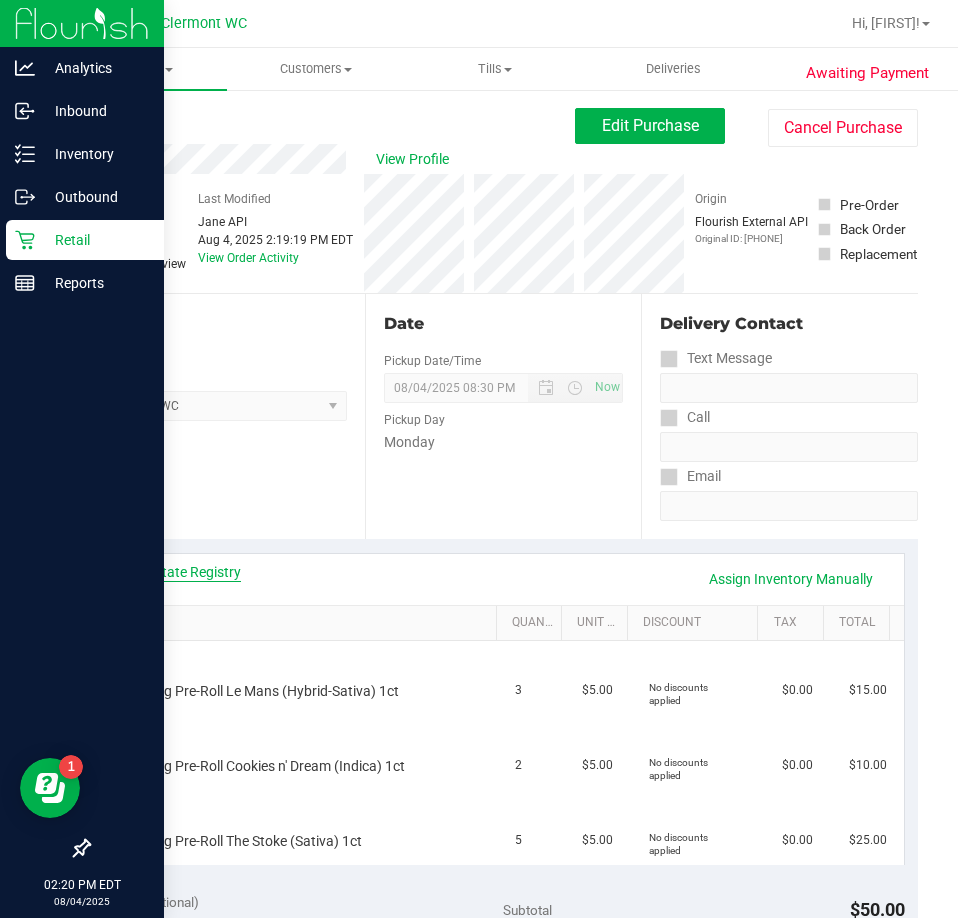 click on "View State Registry" at bounding box center [181, 572] 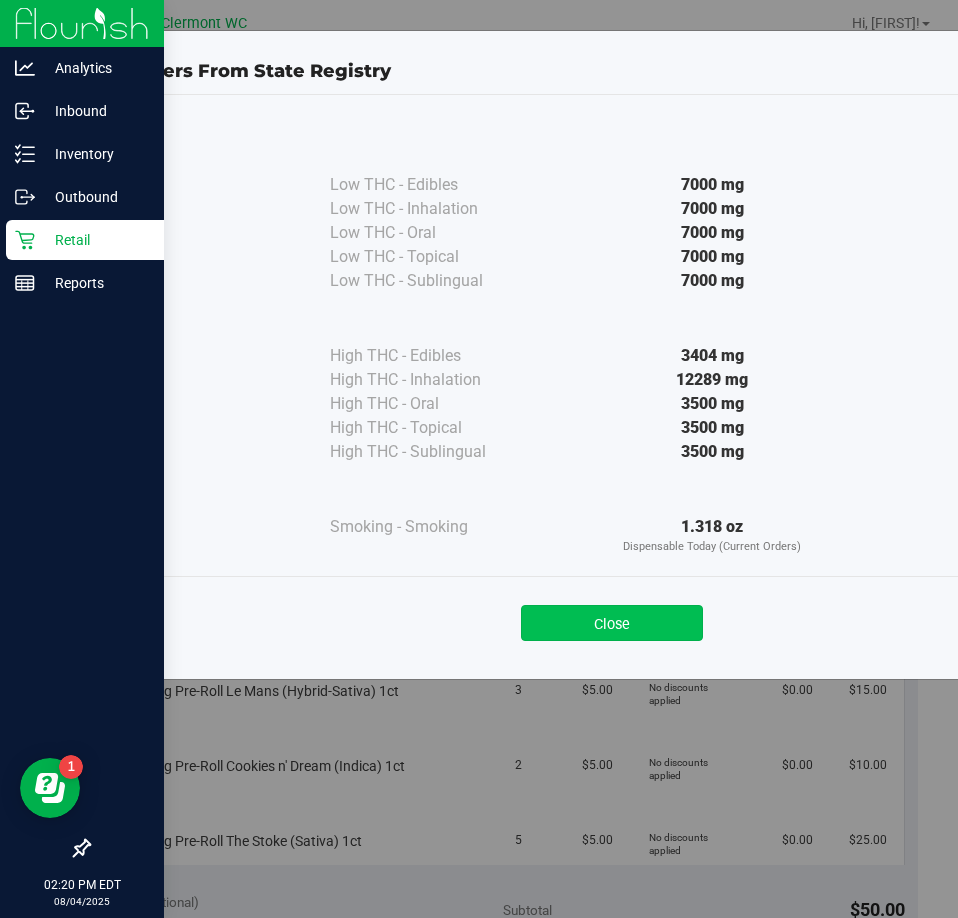 click on "Close" at bounding box center [612, 623] 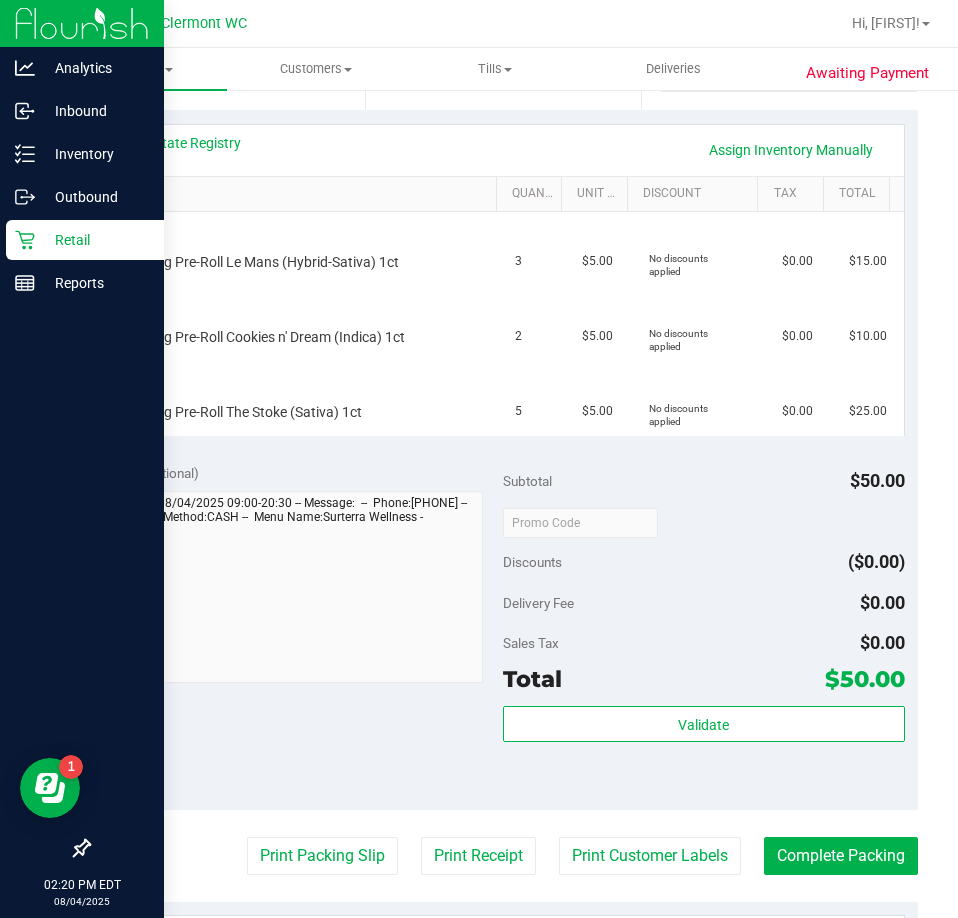 scroll, scrollTop: 432, scrollLeft: 0, axis: vertical 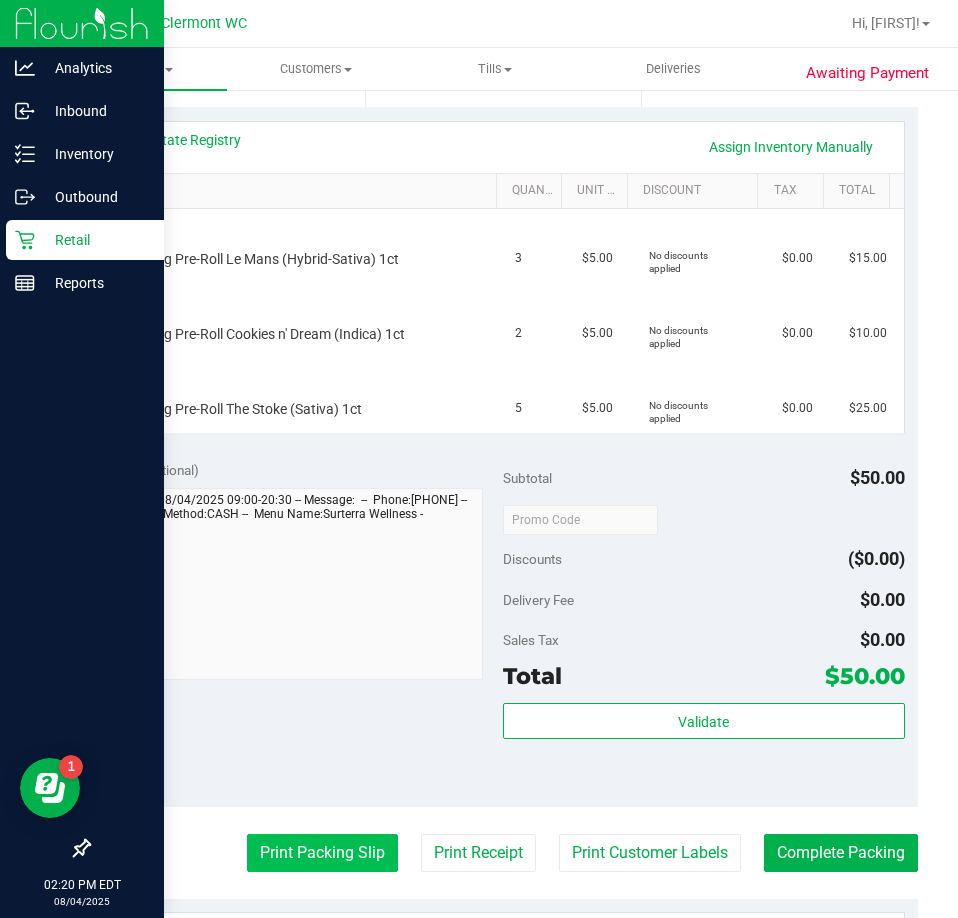 click on "Print Packing Slip" at bounding box center (322, 853) 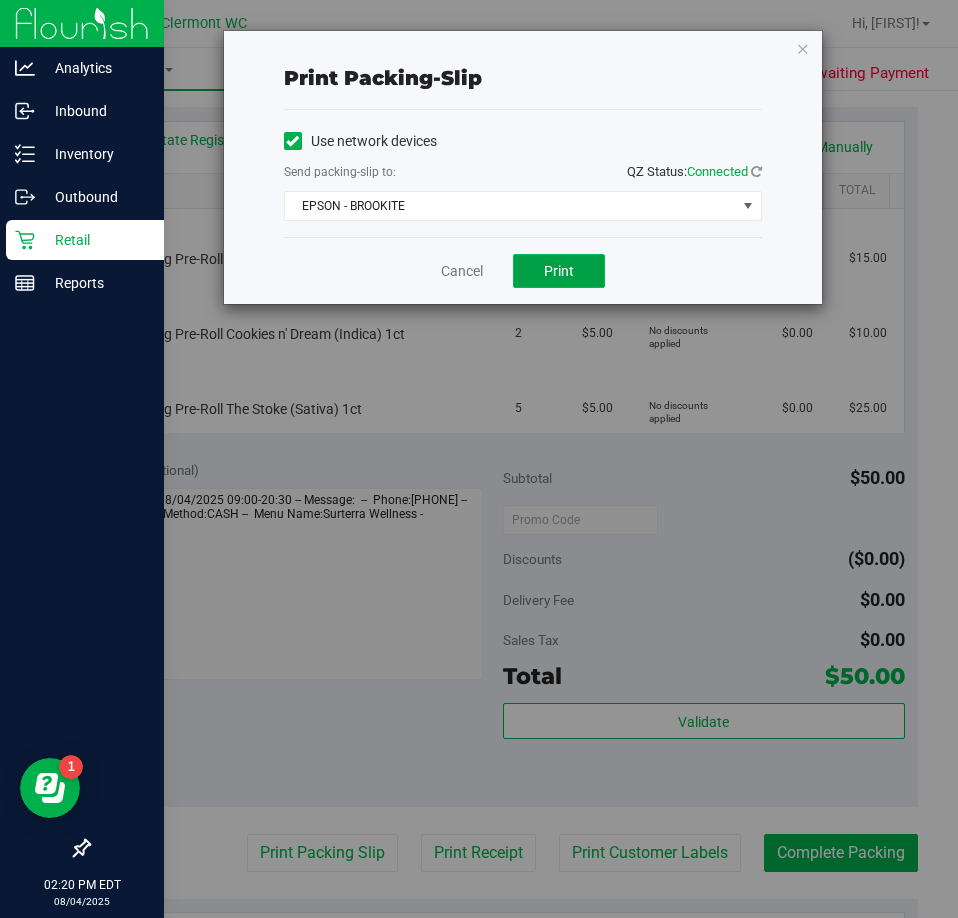 click on "Print" at bounding box center [559, 271] 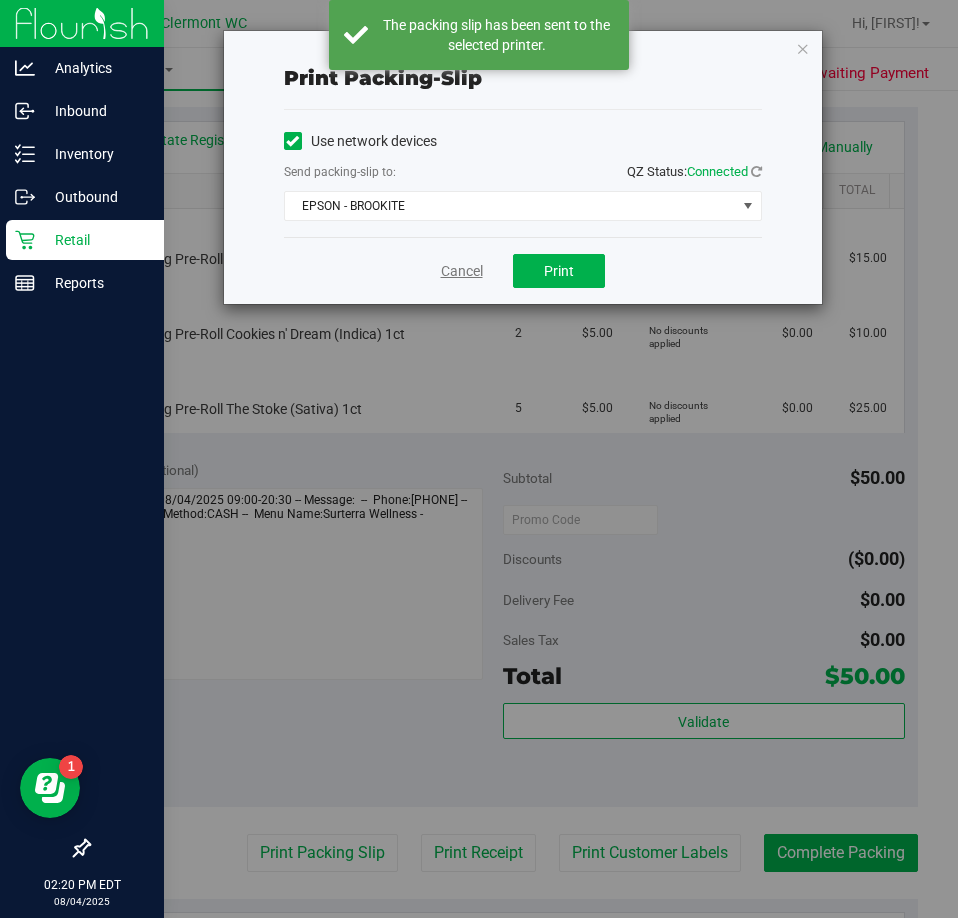 click on "Cancel" at bounding box center [462, 271] 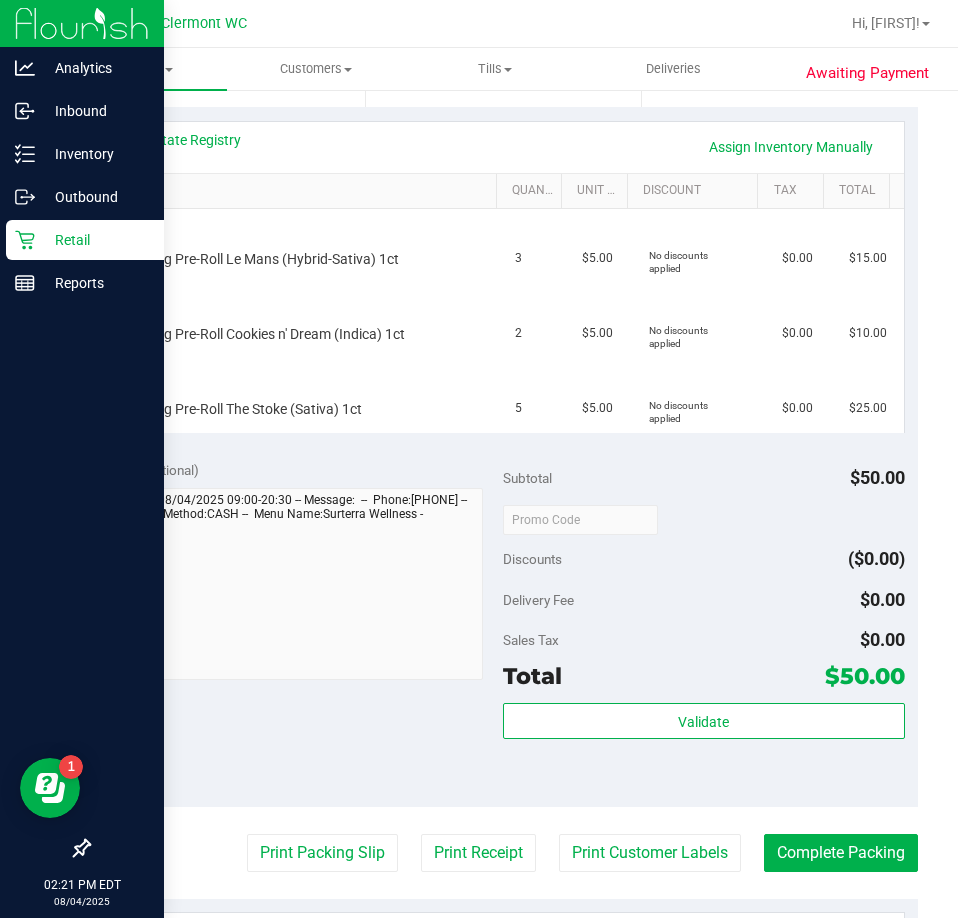 type 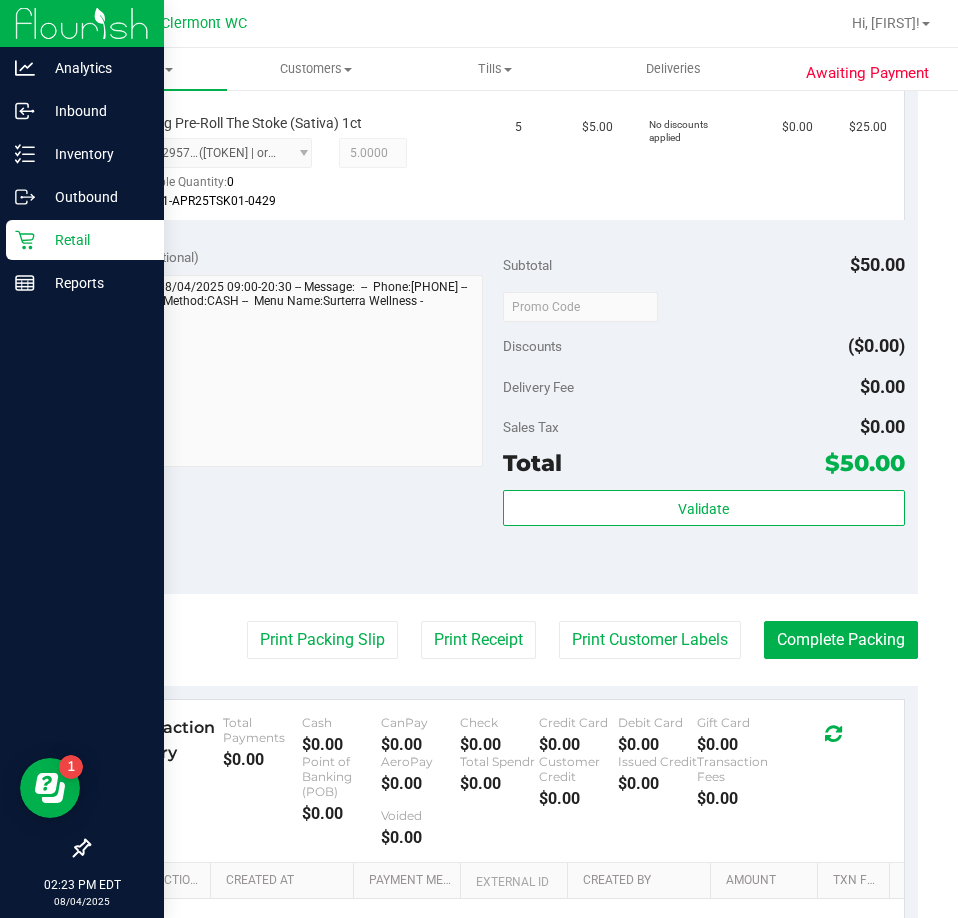 scroll, scrollTop: 1032, scrollLeft: 0, axis: vertical 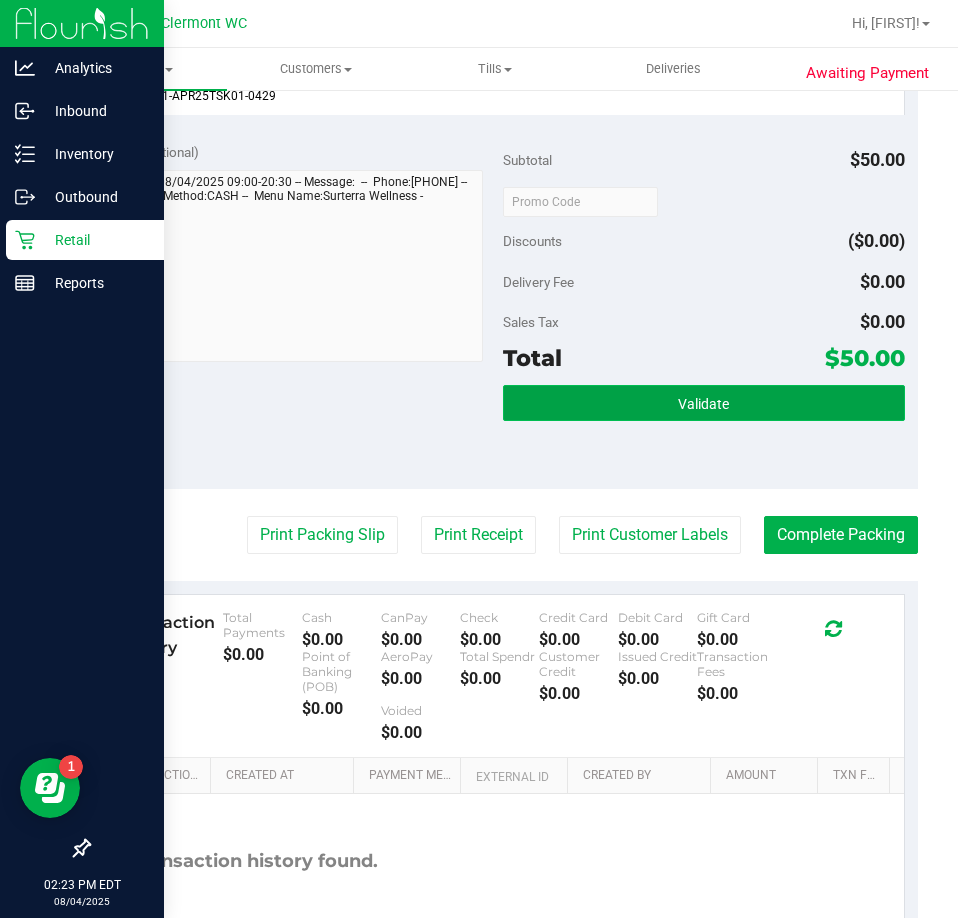 click on "Validate" at bounding box center (704, 403) 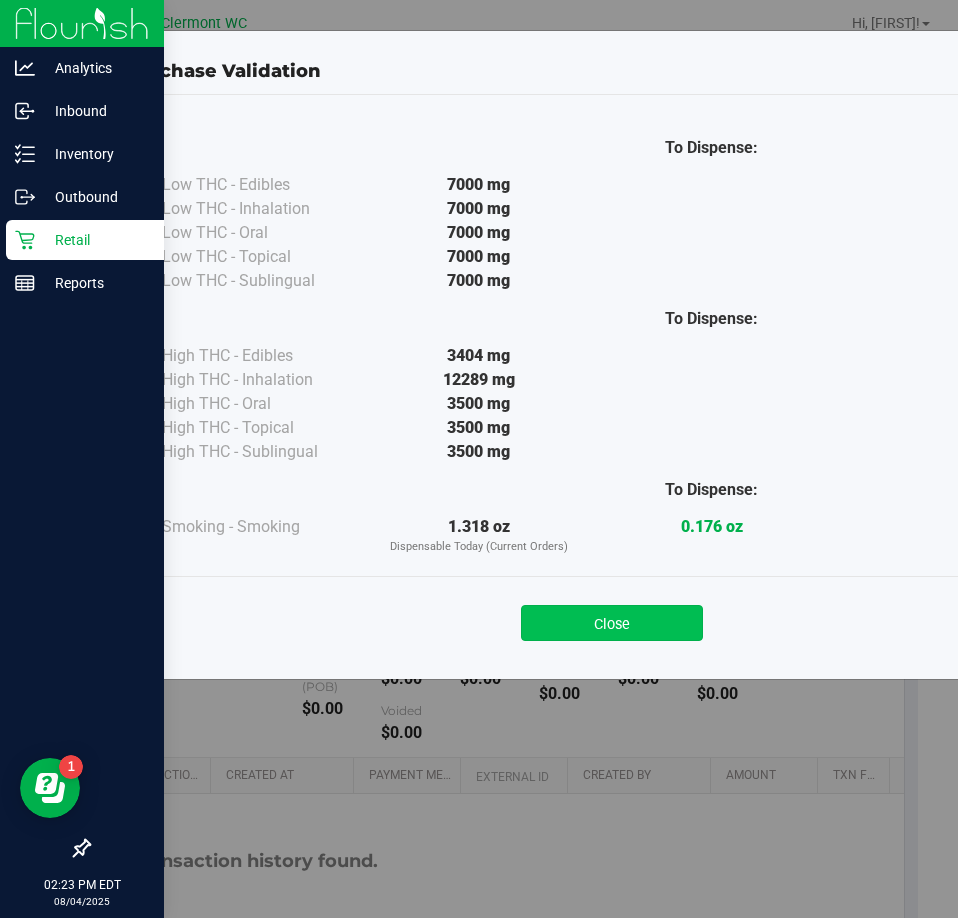 click on "Close" at bounding box center [612, 623] 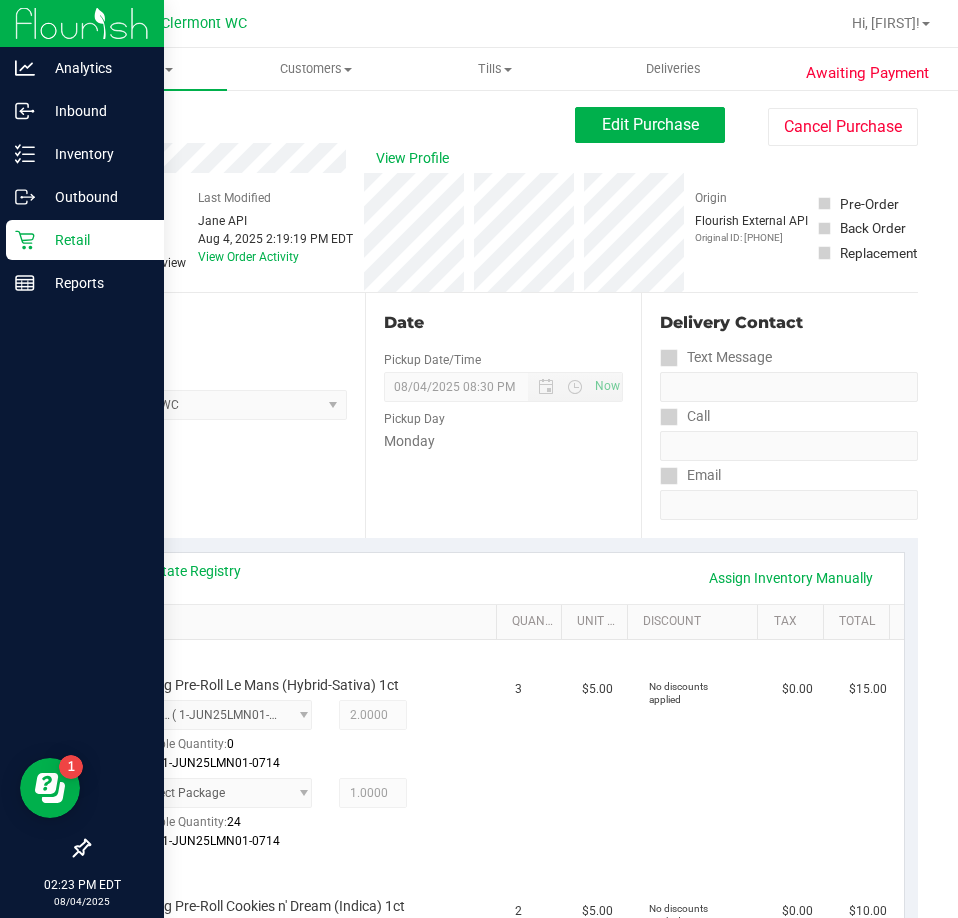 scroll, scrollTop: 0, scrollLeft: 0, axis: both 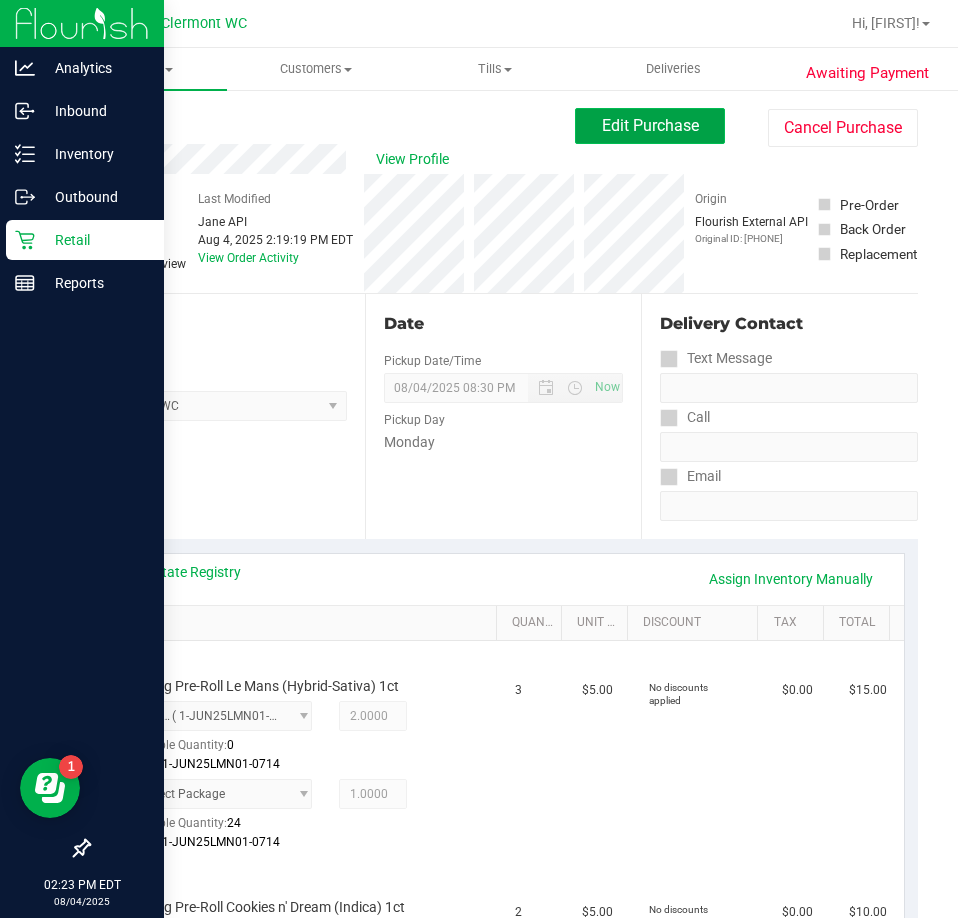 click on "Edit Purchase" at bounding box center [650, 126] 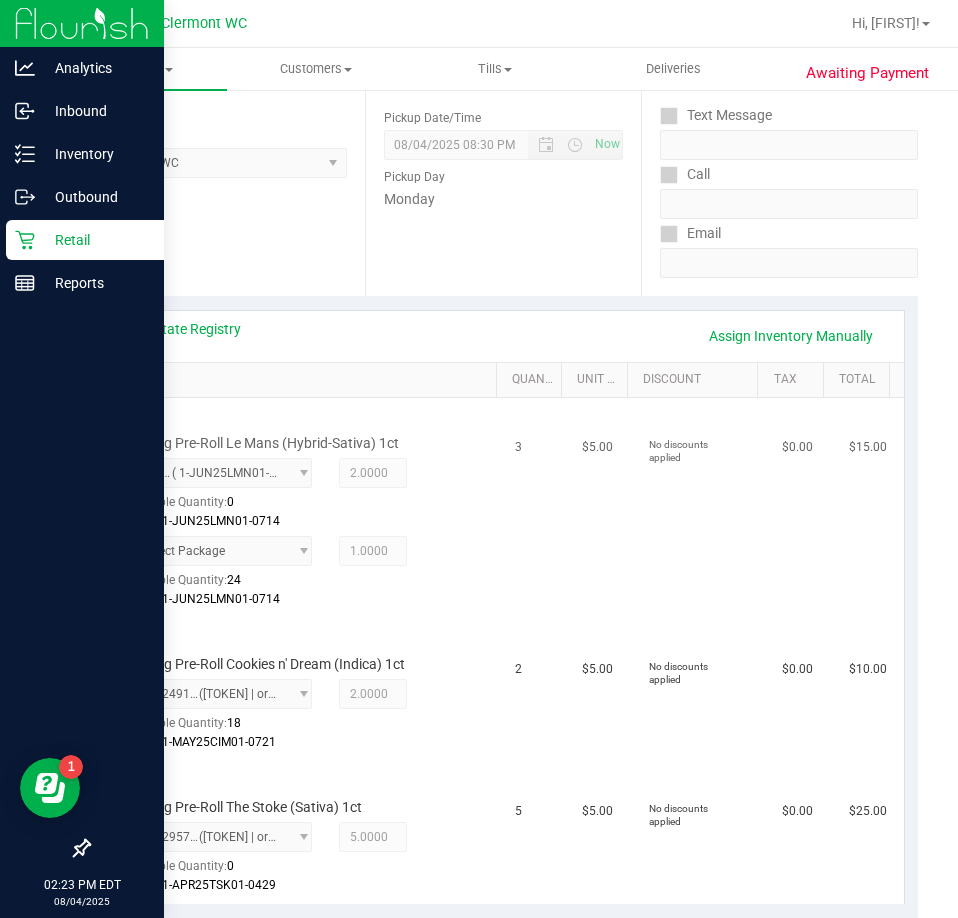 scroll, scrollTop: 500, scrollLeft: 0, axis: vertical 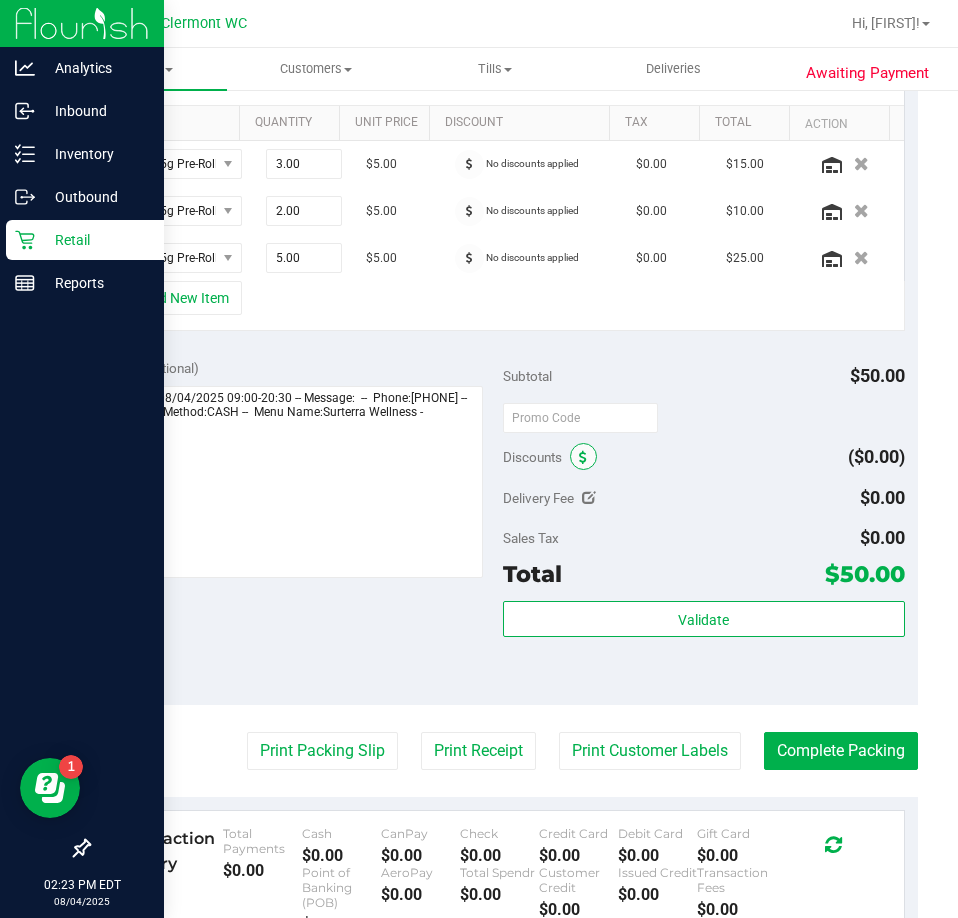 click at bounding box center [583, 456] 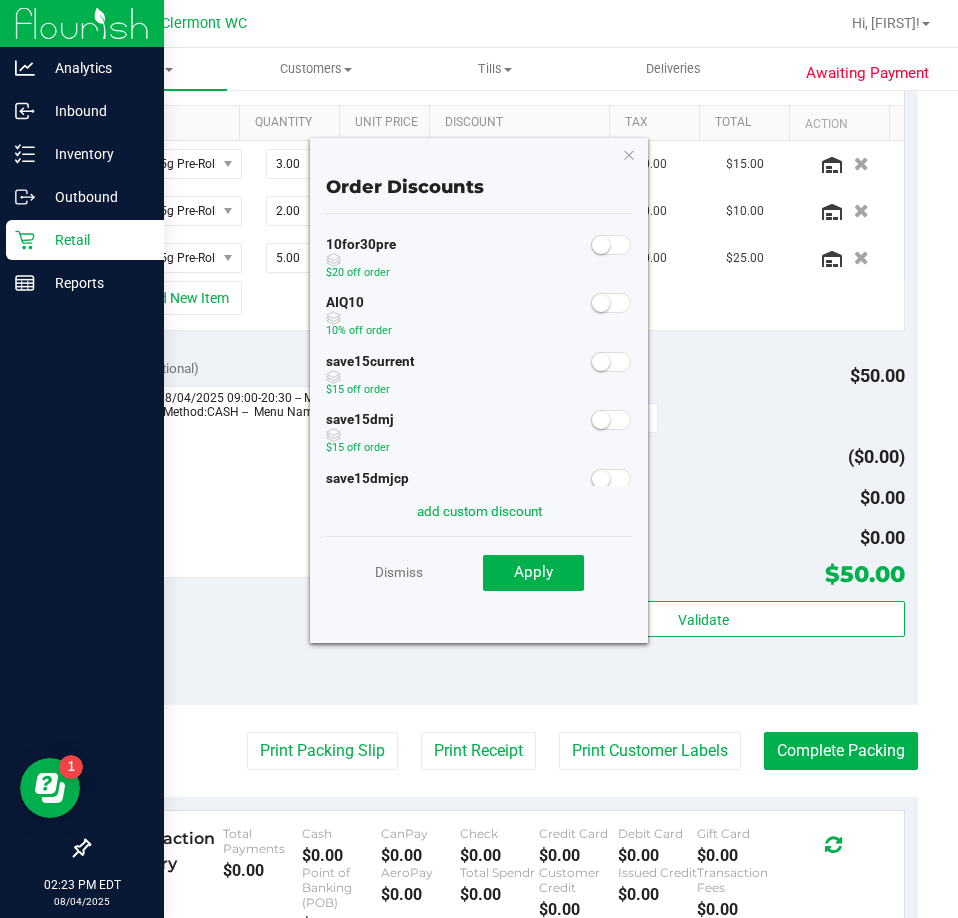 click at bounding box center (611, 245) 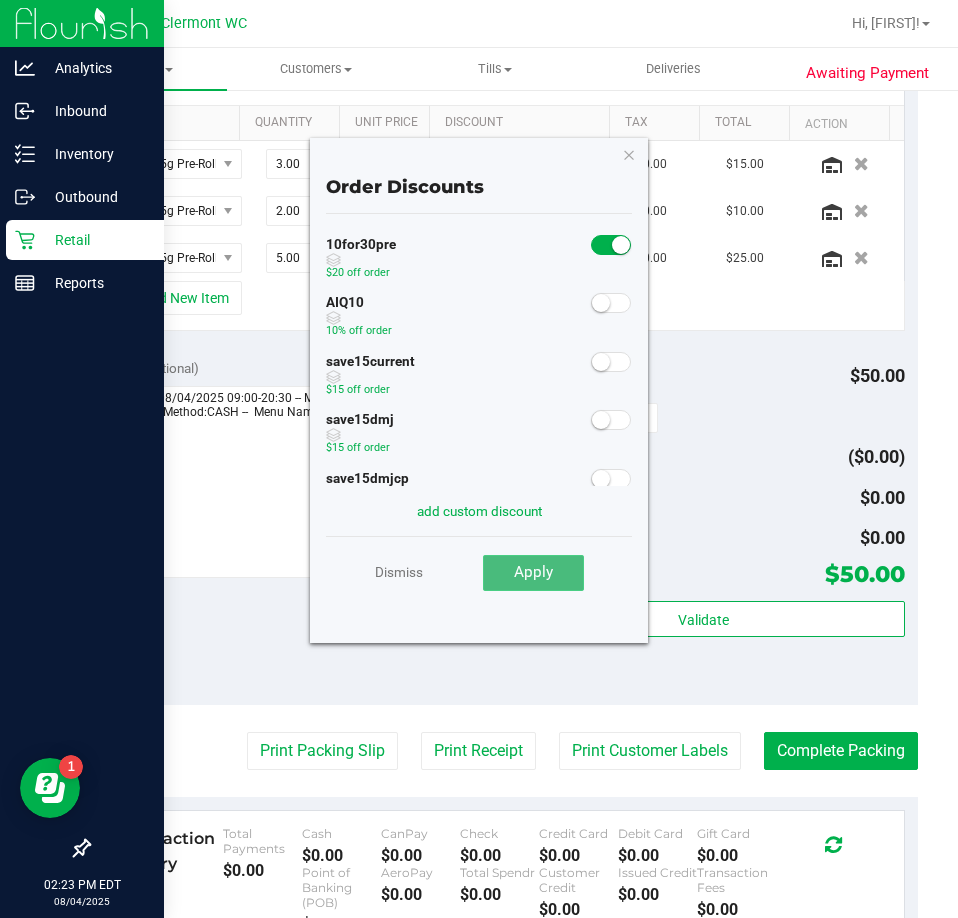 click on "Apply" at bounding box center (533, 572) 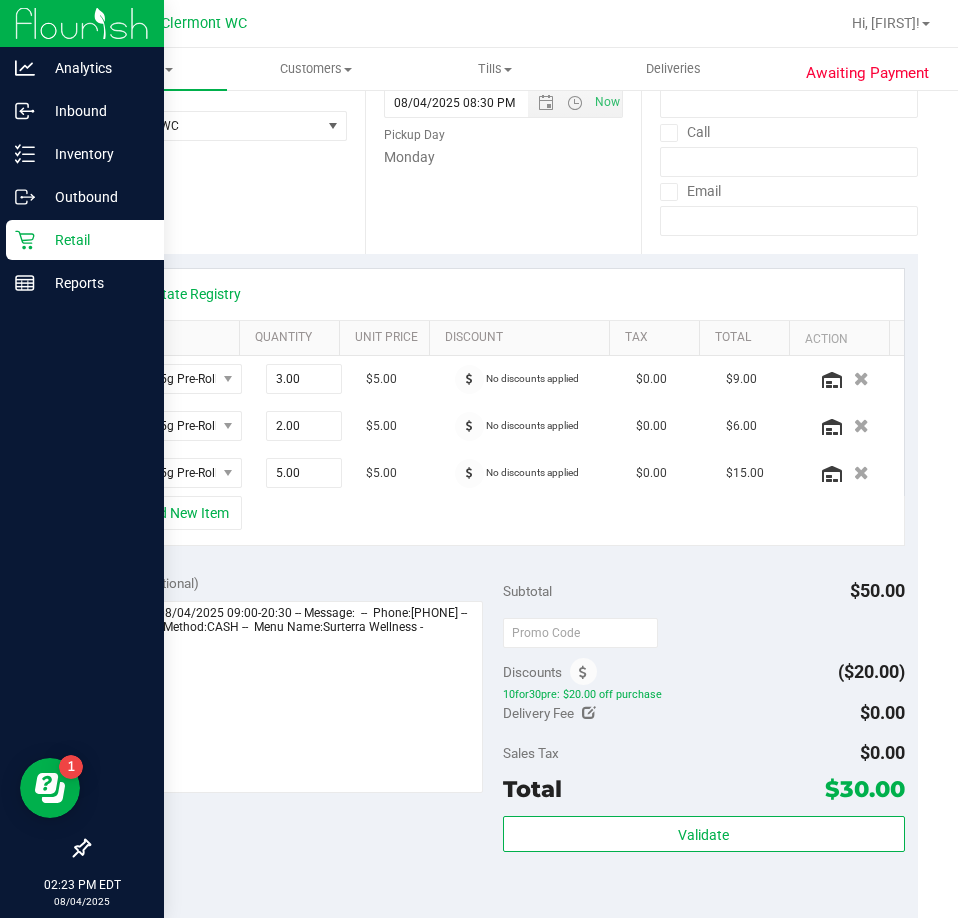scroll, scrollTop: 0, scrollLeft: 0, axis: both 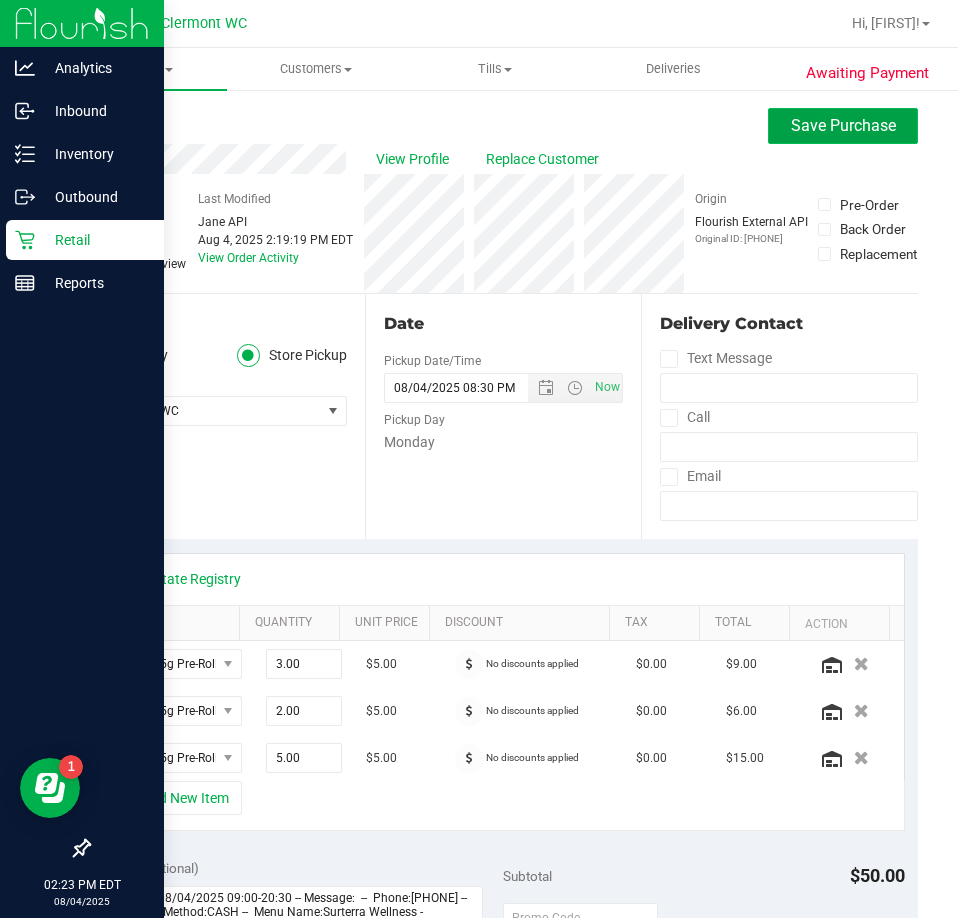 click on "Save Purchase" at bounding box center [843, 125] 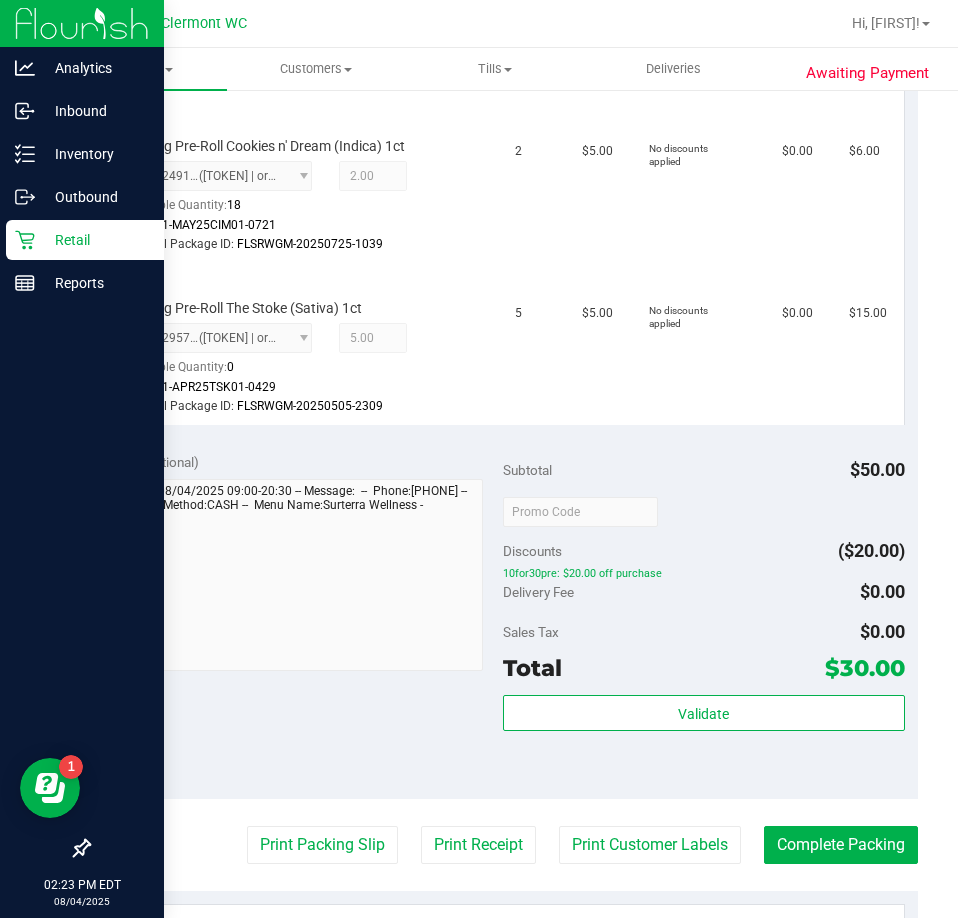 scroll, scrollTop: 800, scrollLeft: 0, axis: vertical 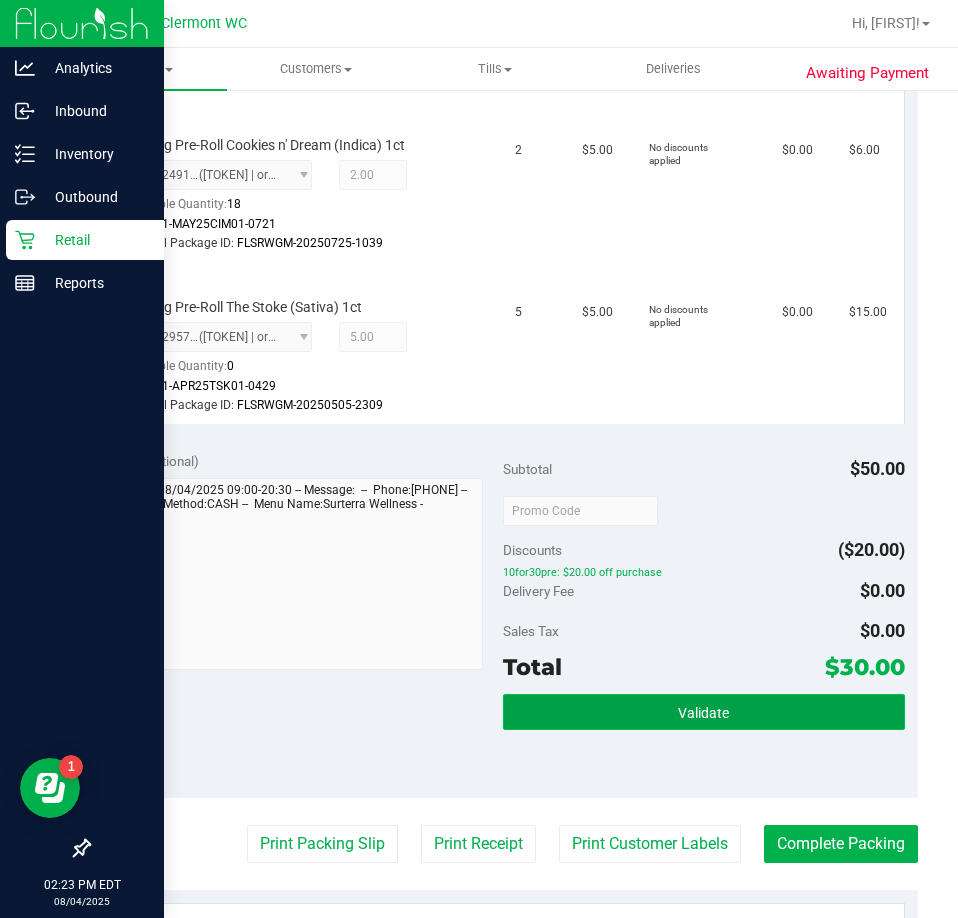 click on "Validate" at bounding box center [703, 713] 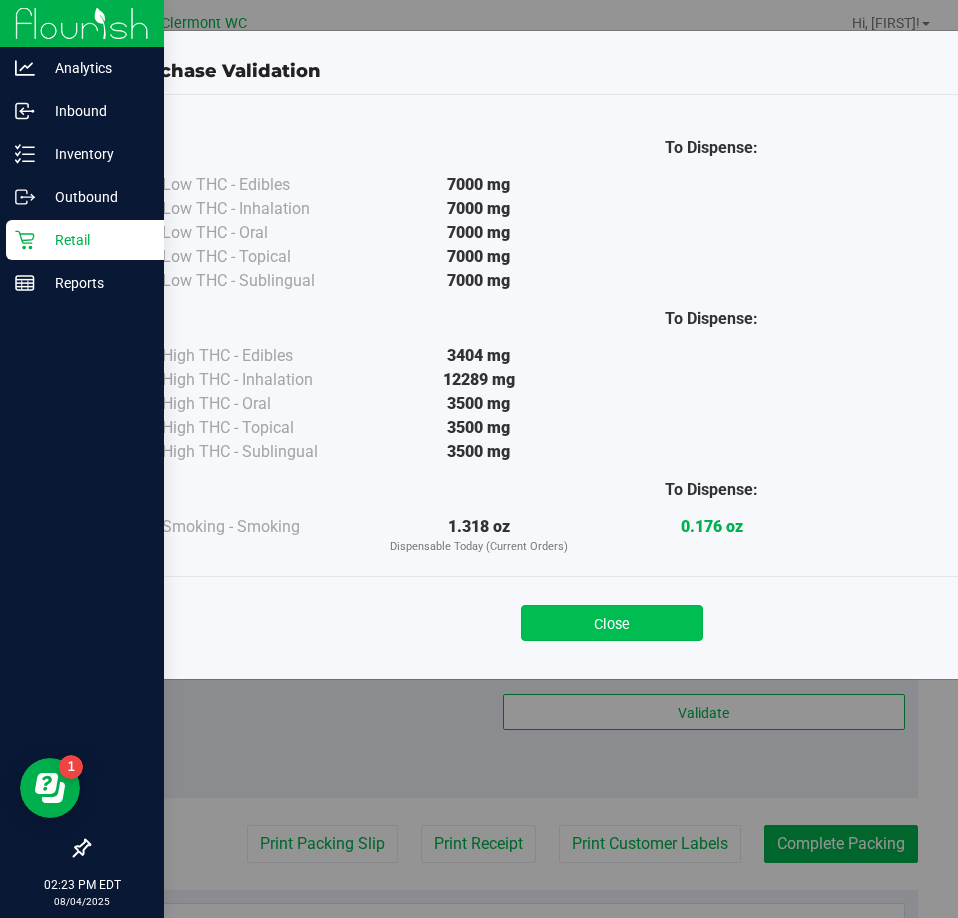 click on "Close" at bounding box center [612, 623] 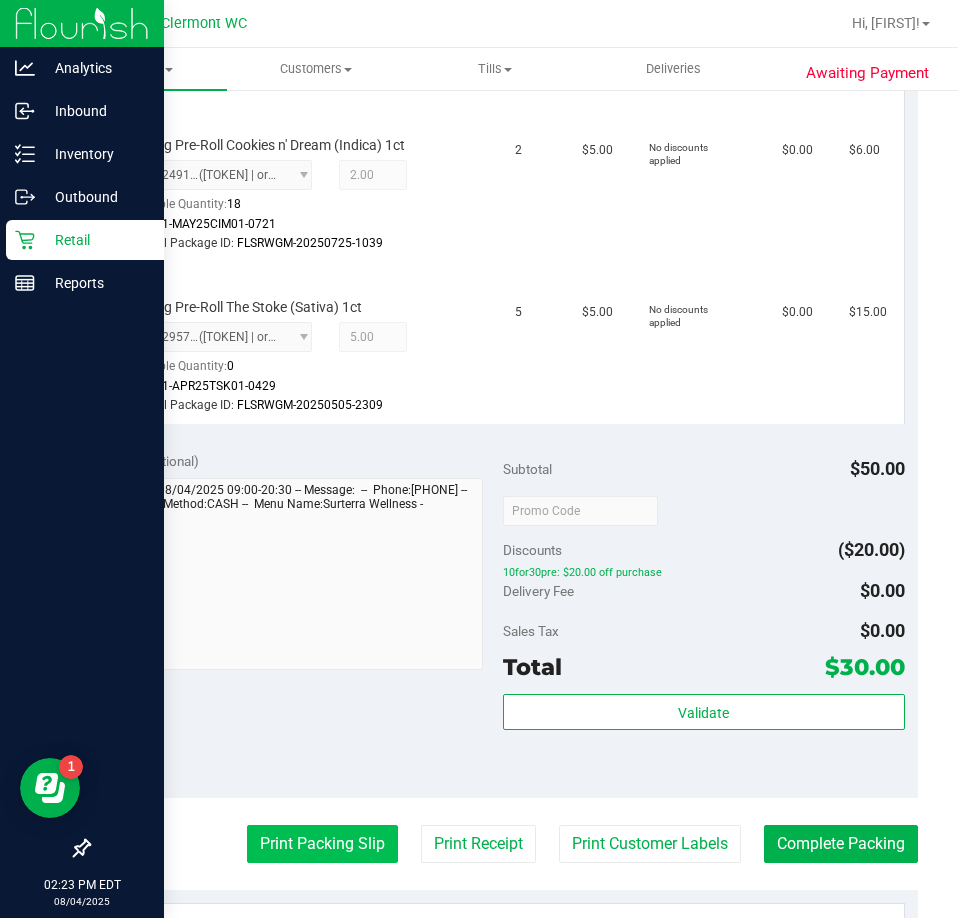 click on "Print Packing Slip" at bounding box center (322, 844) 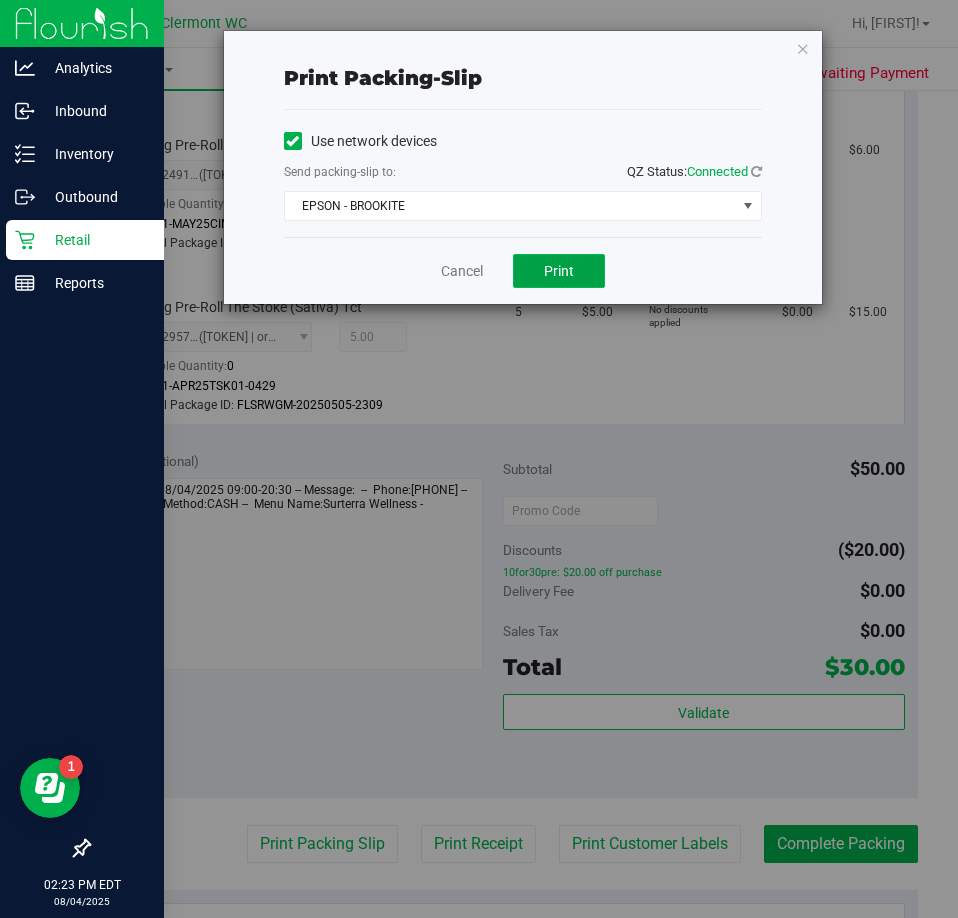 click on "Print" at bounding box center [559, 271] 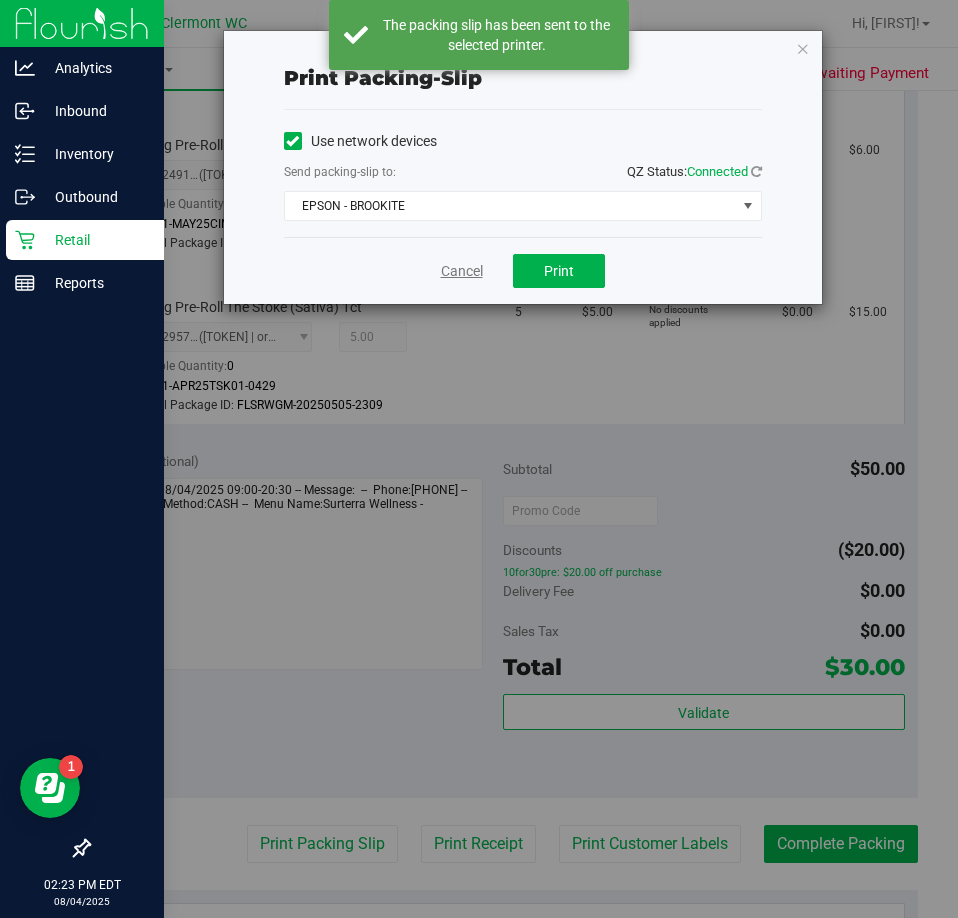 click on "Cancel" at bounding box center (462, 271) 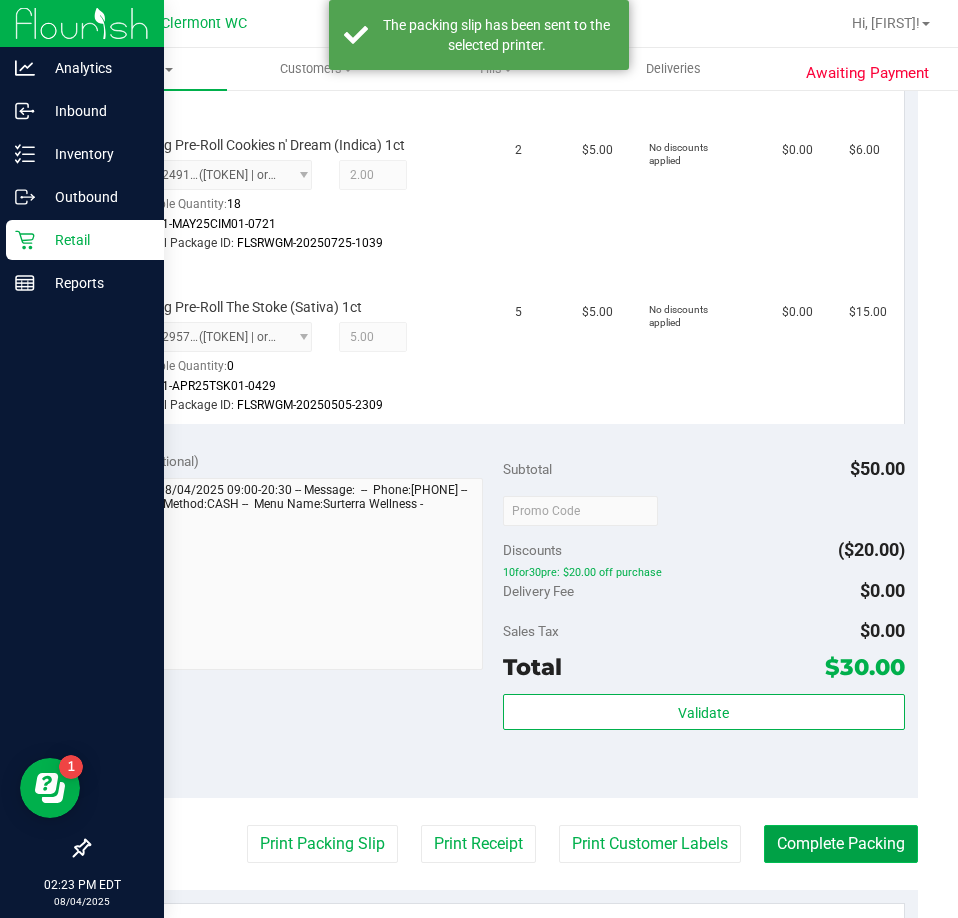 click on "Complete Packing" at bounding box center [841, 844] 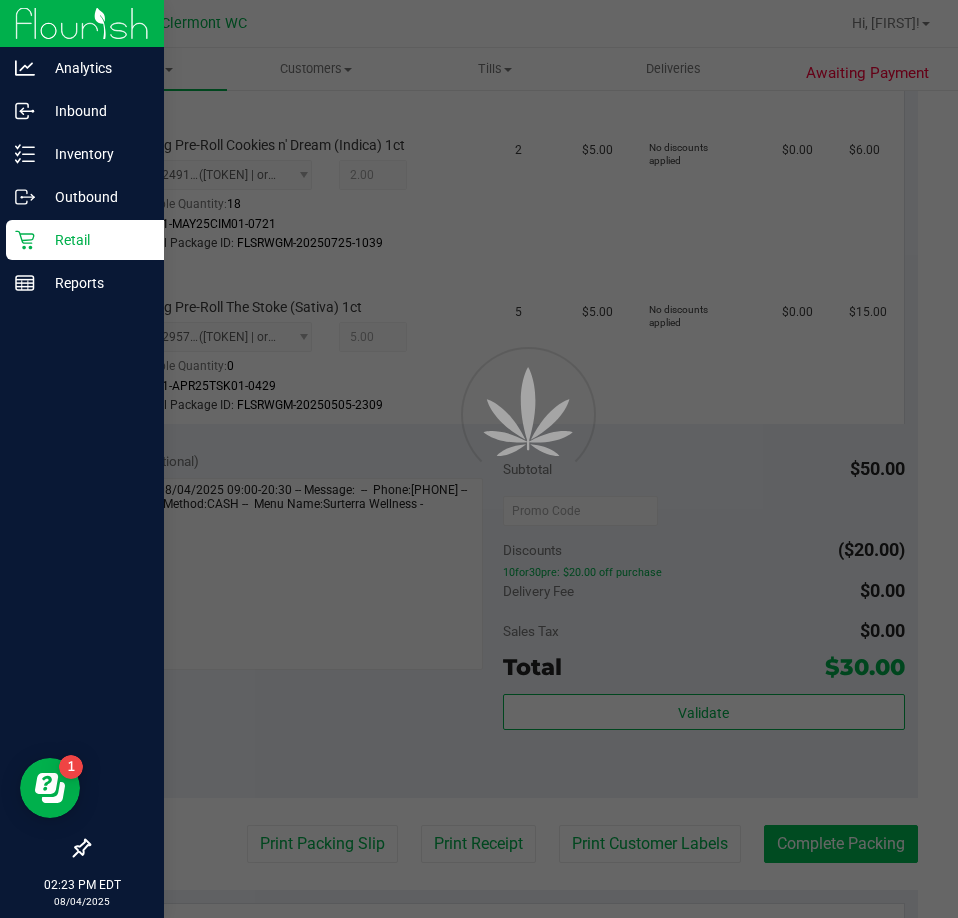 scroll, scrollTop: 0, scrollLeft: 0, axis: both 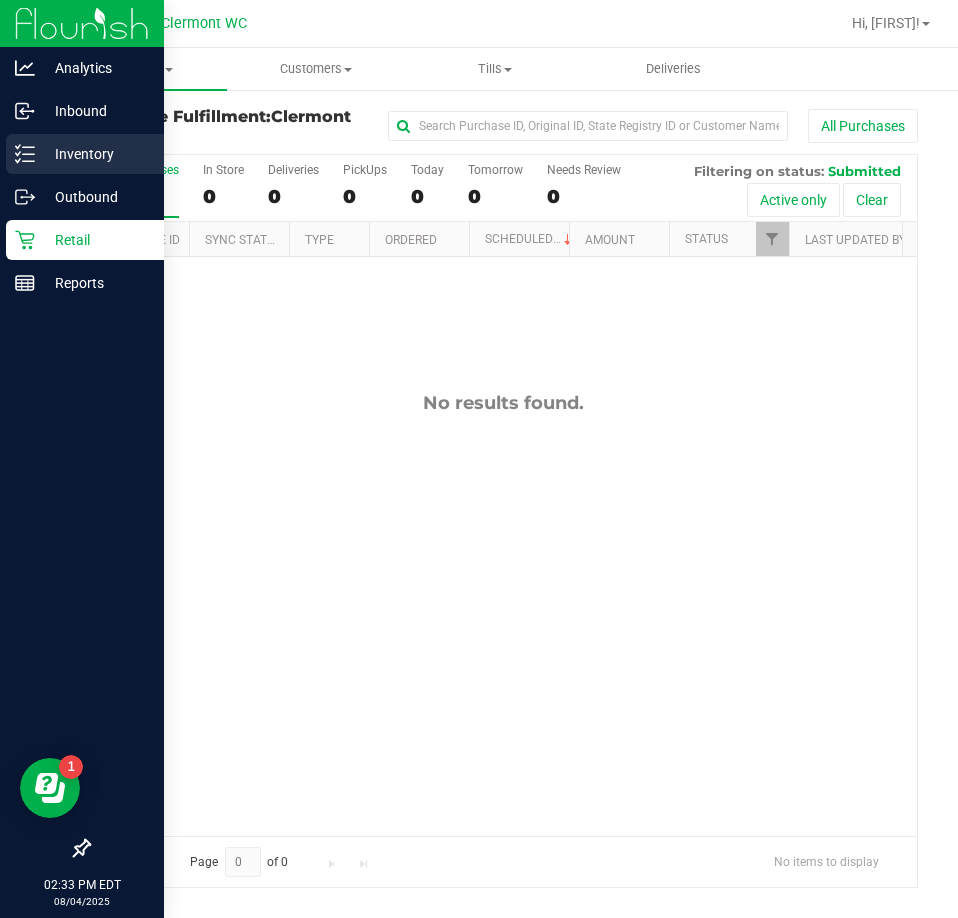 click on "Inventory" at bounding box center [95, 154] 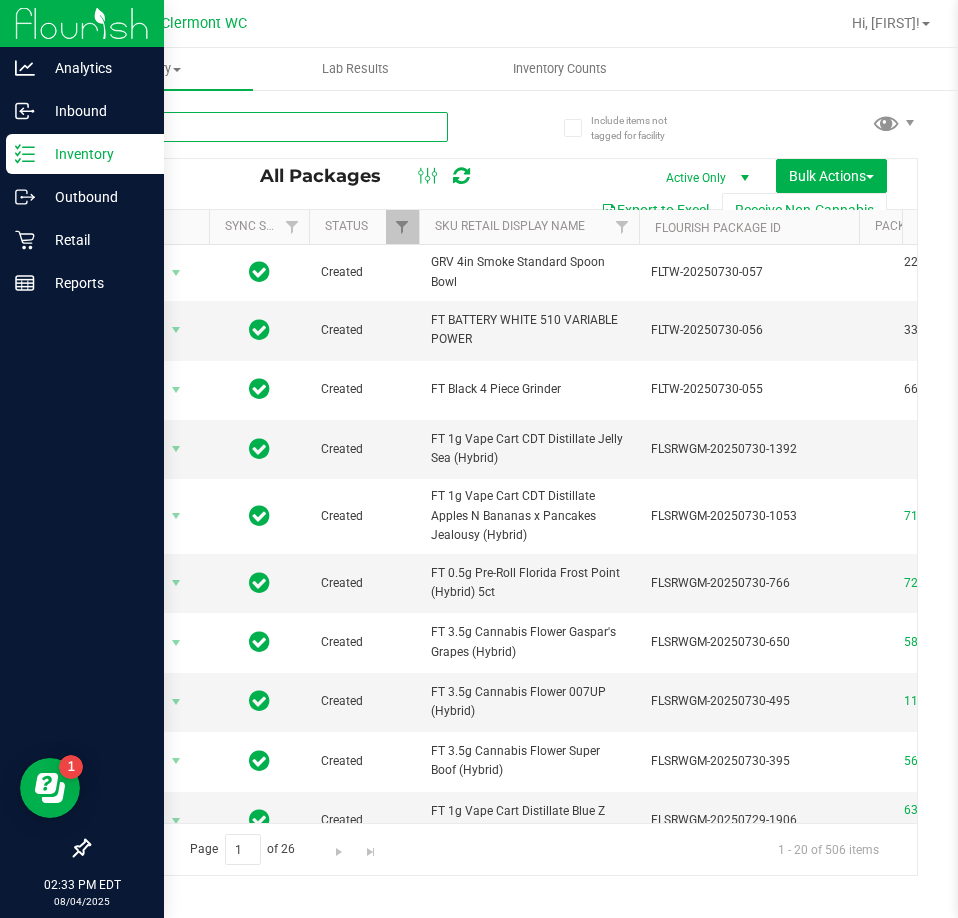 click at bounding box center [268, 127] 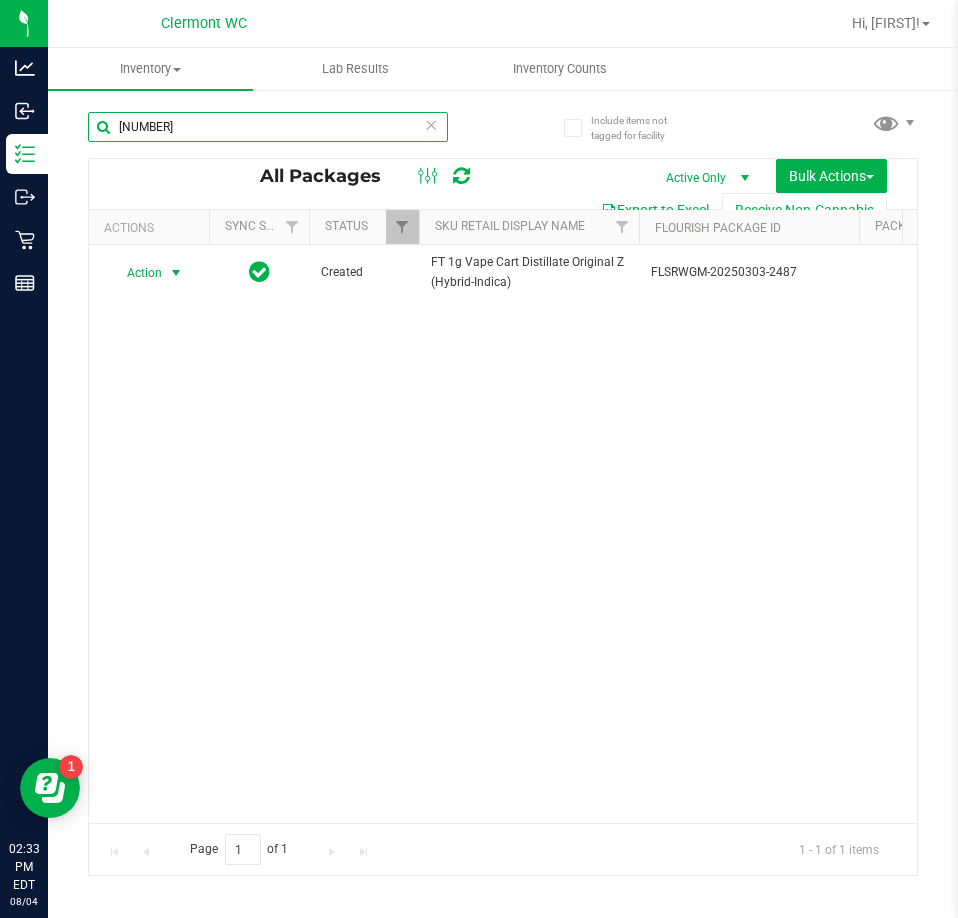 type on "[NUMBER]" 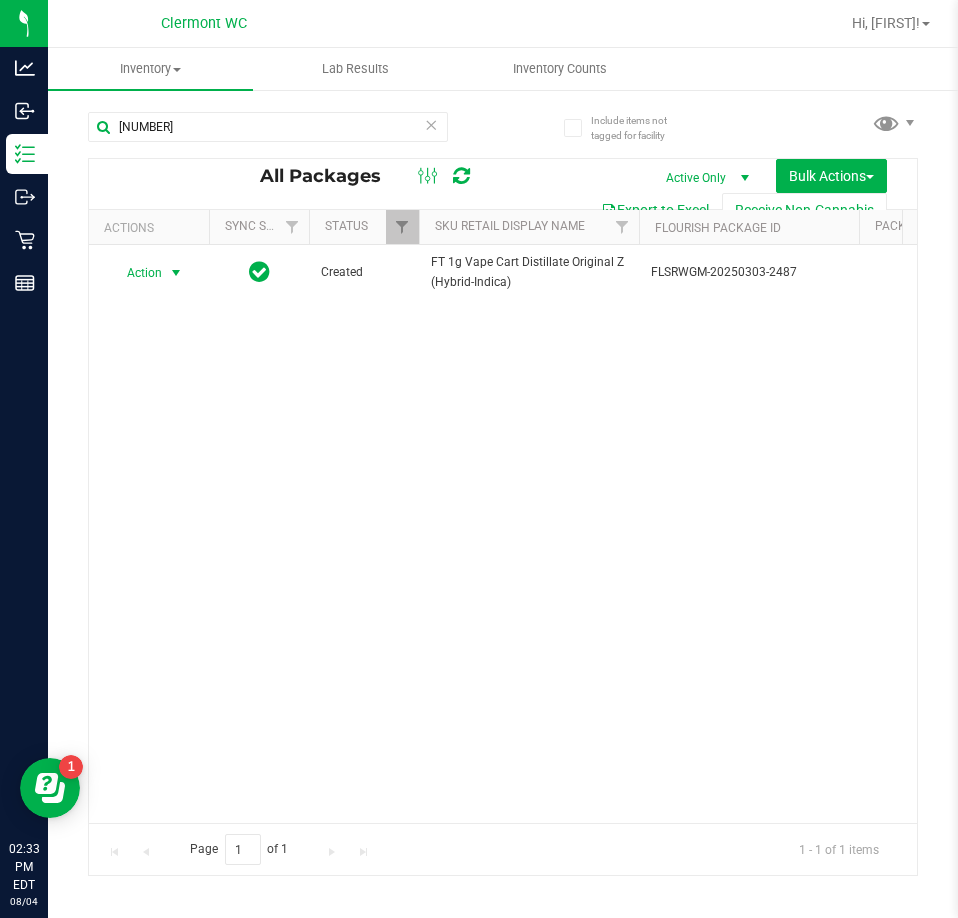 click on "Action" at bounding box center [136, 273] 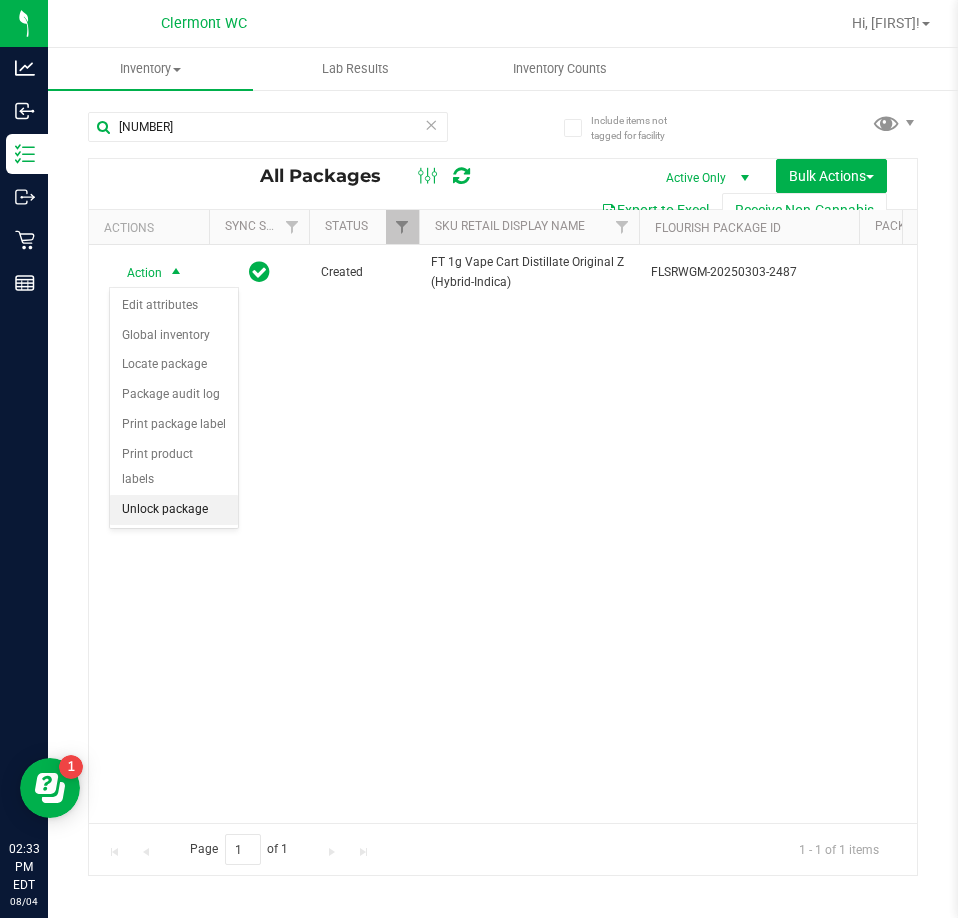 click on "Unlock package" at bounding box center (174, 510) 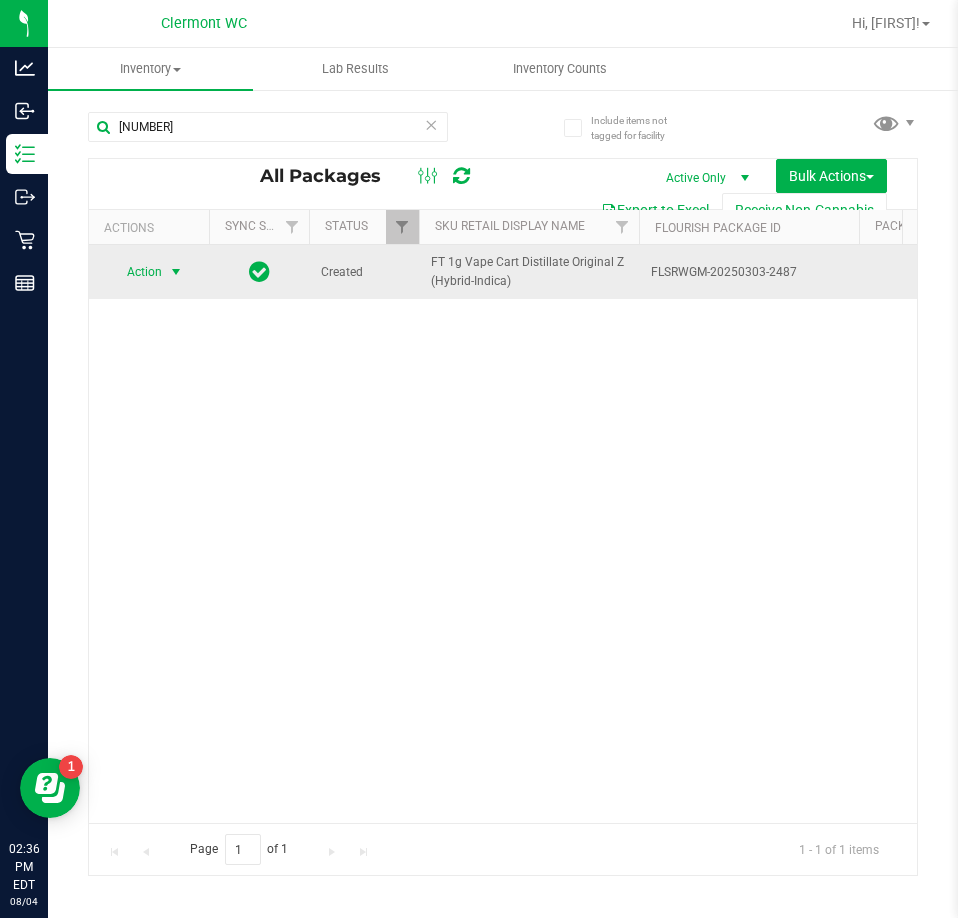 click at bounding box center (176, 272) 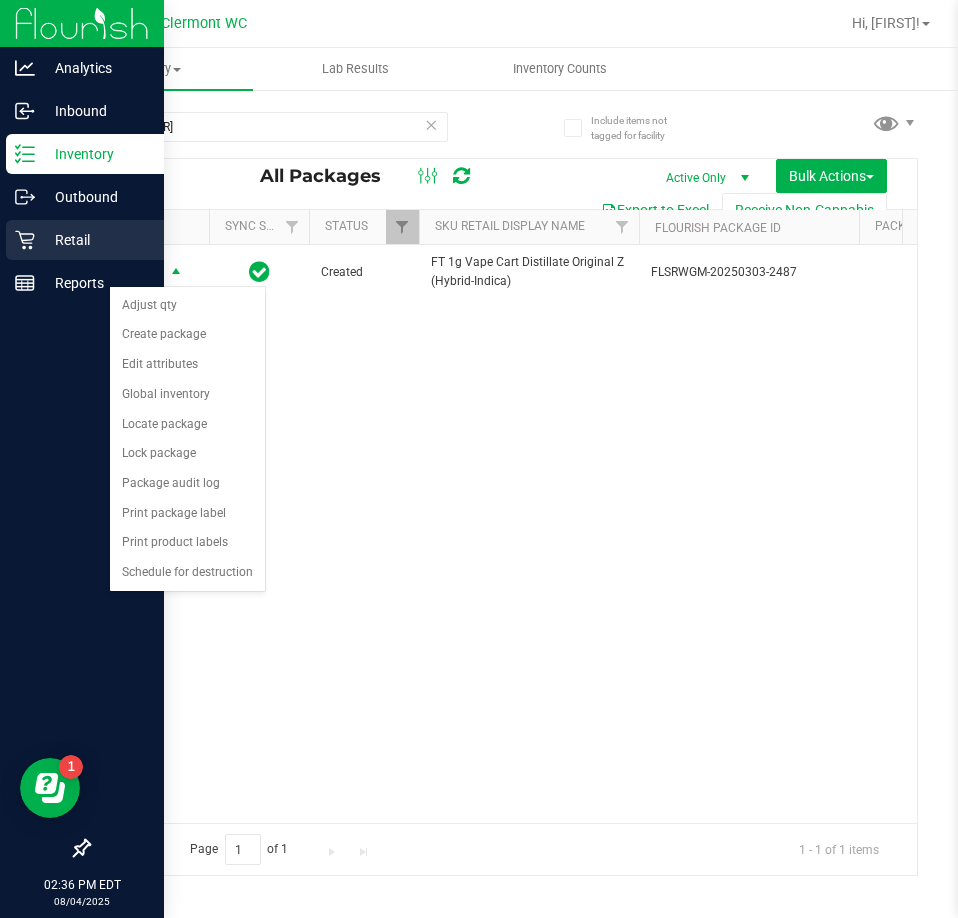 click on "Retail" at bounding box center [85, 240] 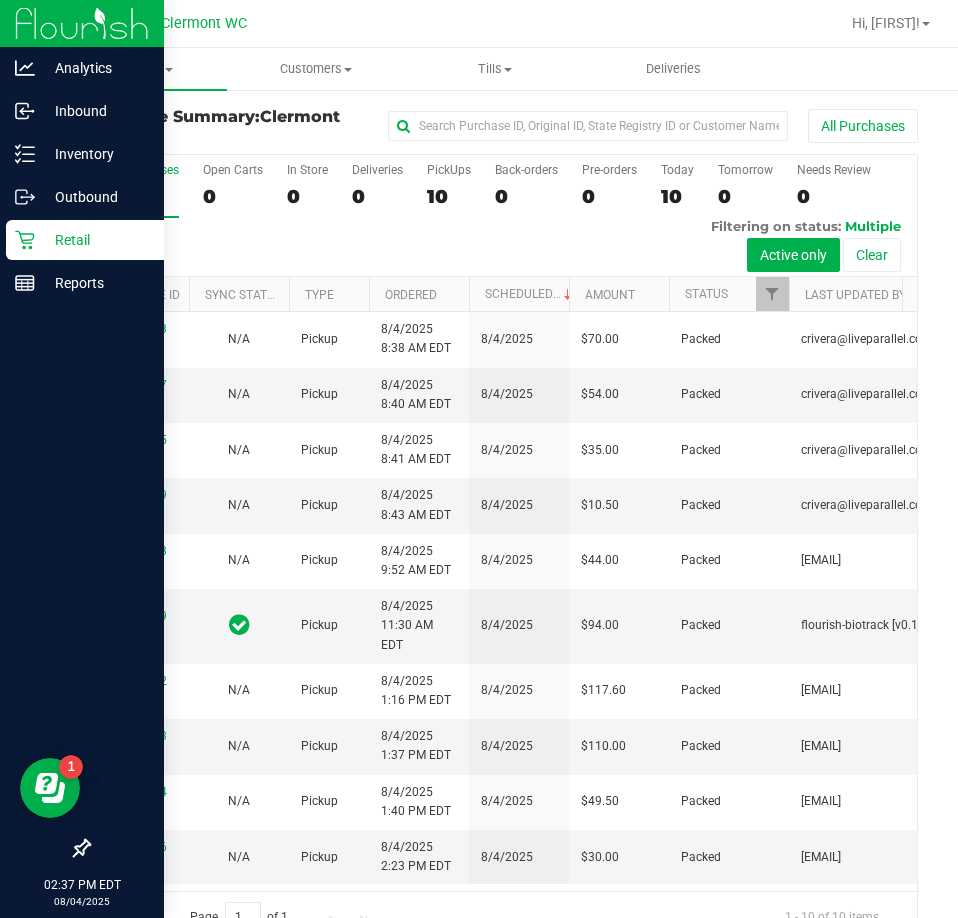 scroll, scrollTop: 0, scrollLeft: 0, axis: both 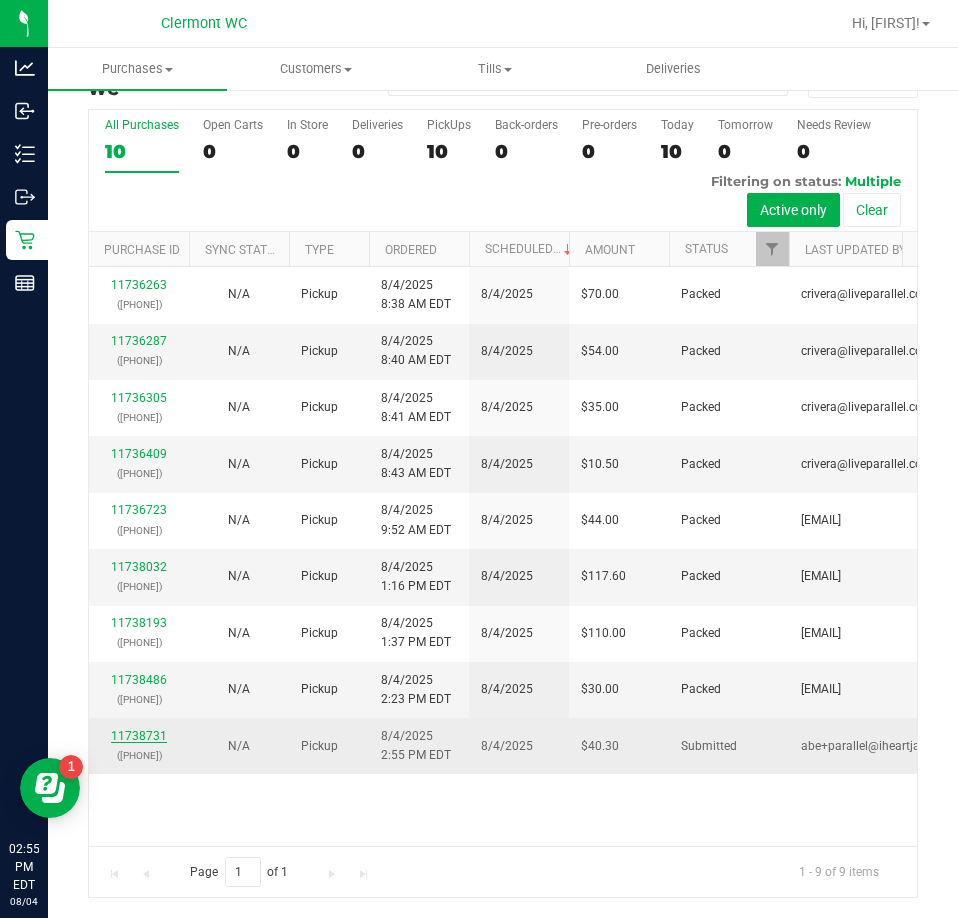 click on "11738731" at bounding box center [139, 736] 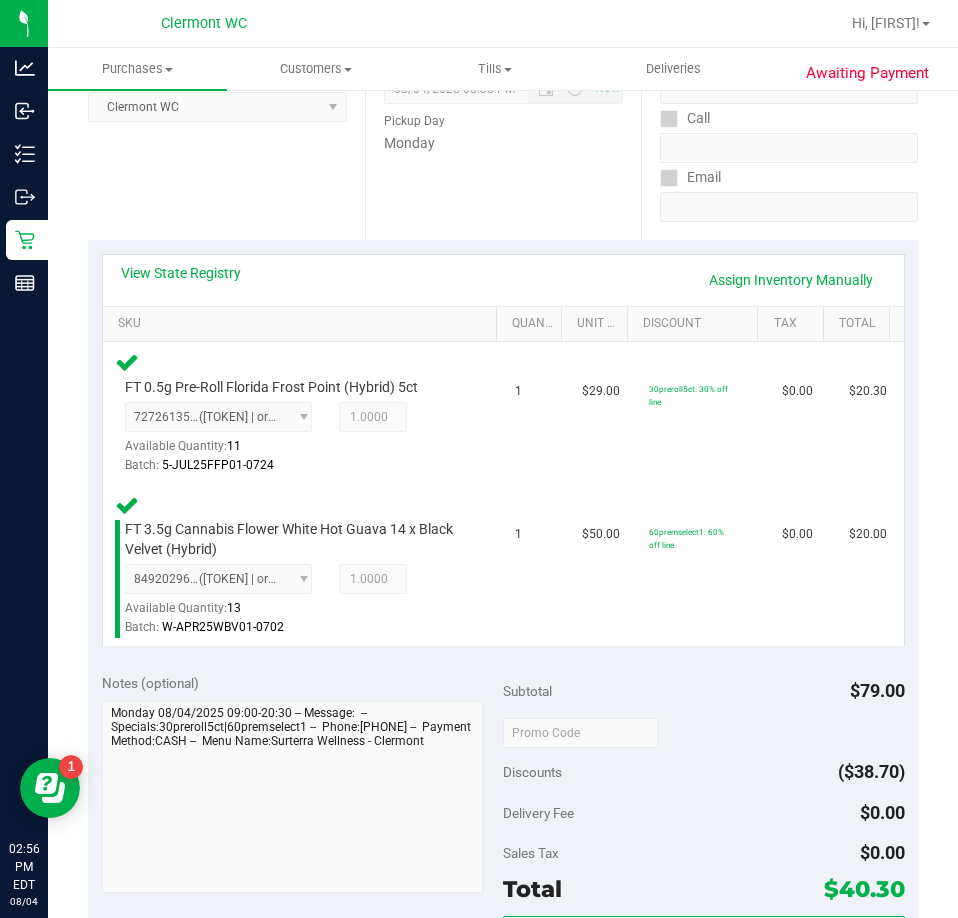 scroll, scrollTop: 587, scrollLeft: 0, axis: vertical 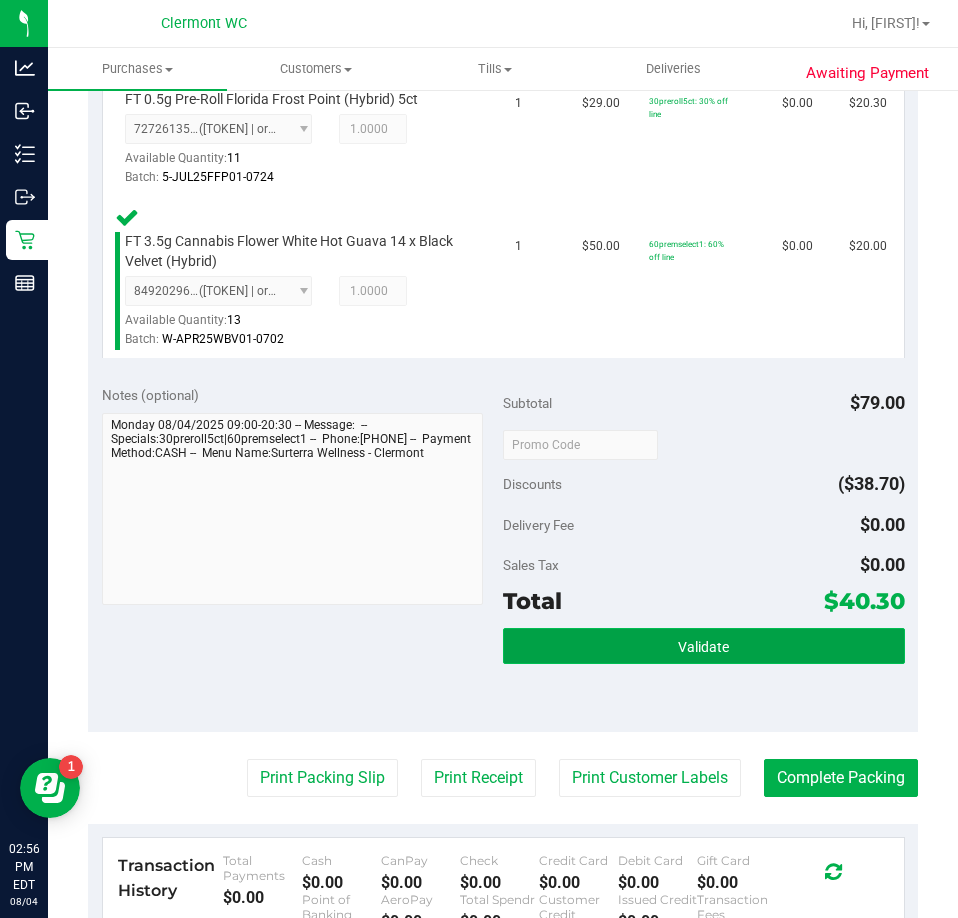 click on "Validate" at bounding box center (704, 646) 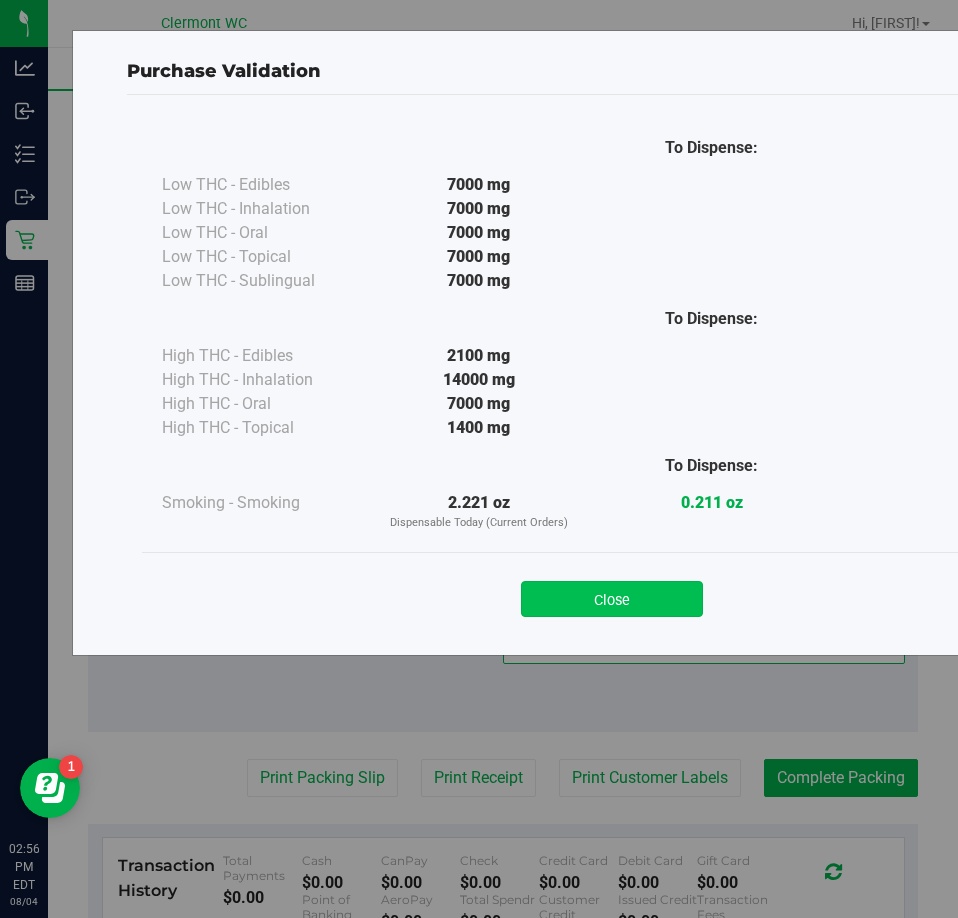 click on "Close" at bounding box center (612, 599) 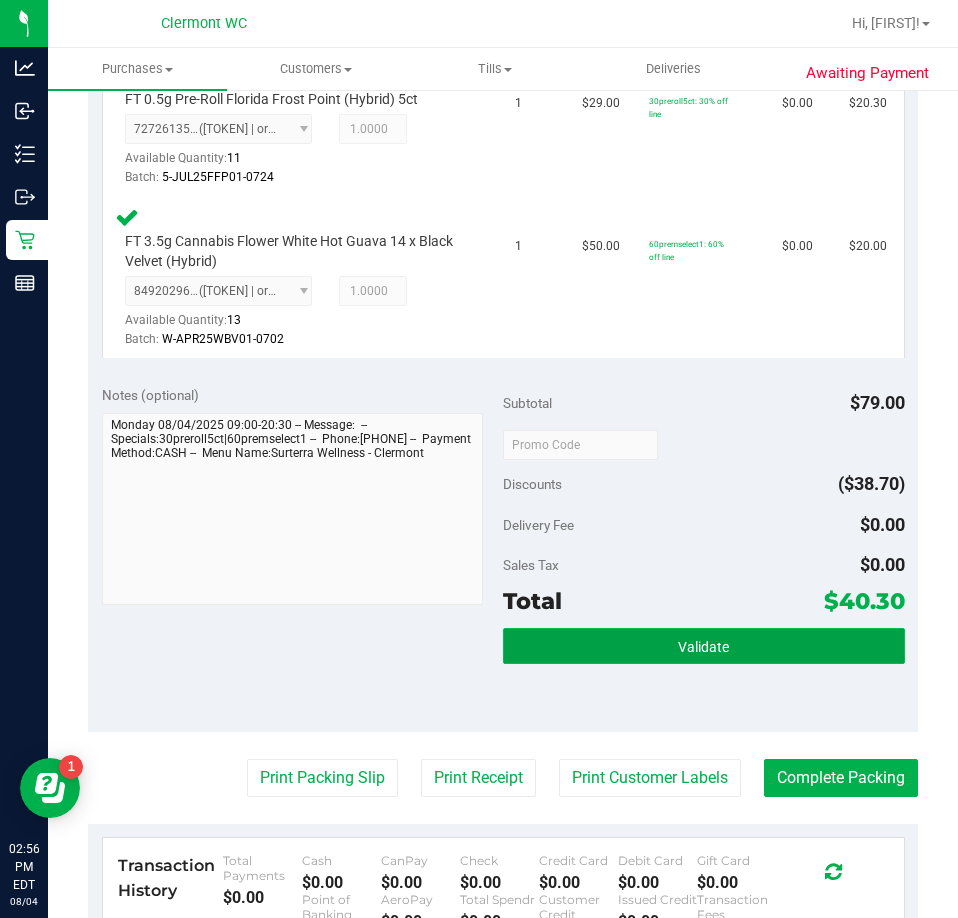 click on "Validate" at bounding box center [704, 646] 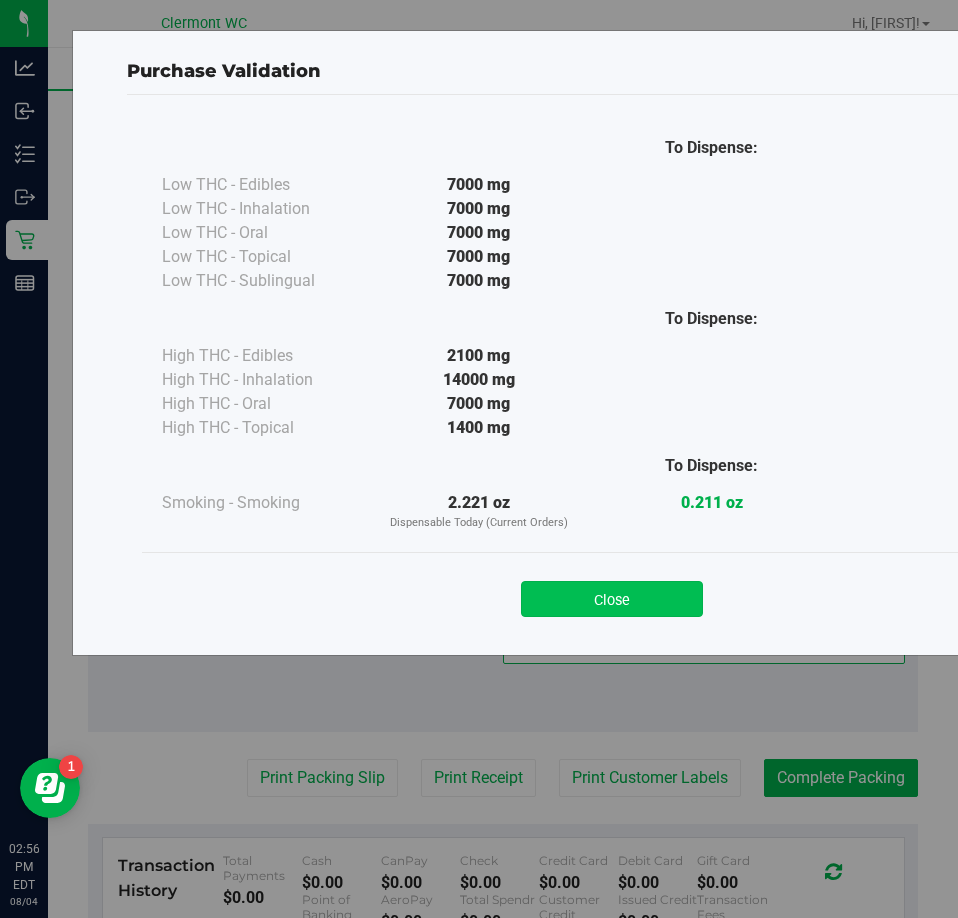 click on "Close" at bounding box center (612, 599) 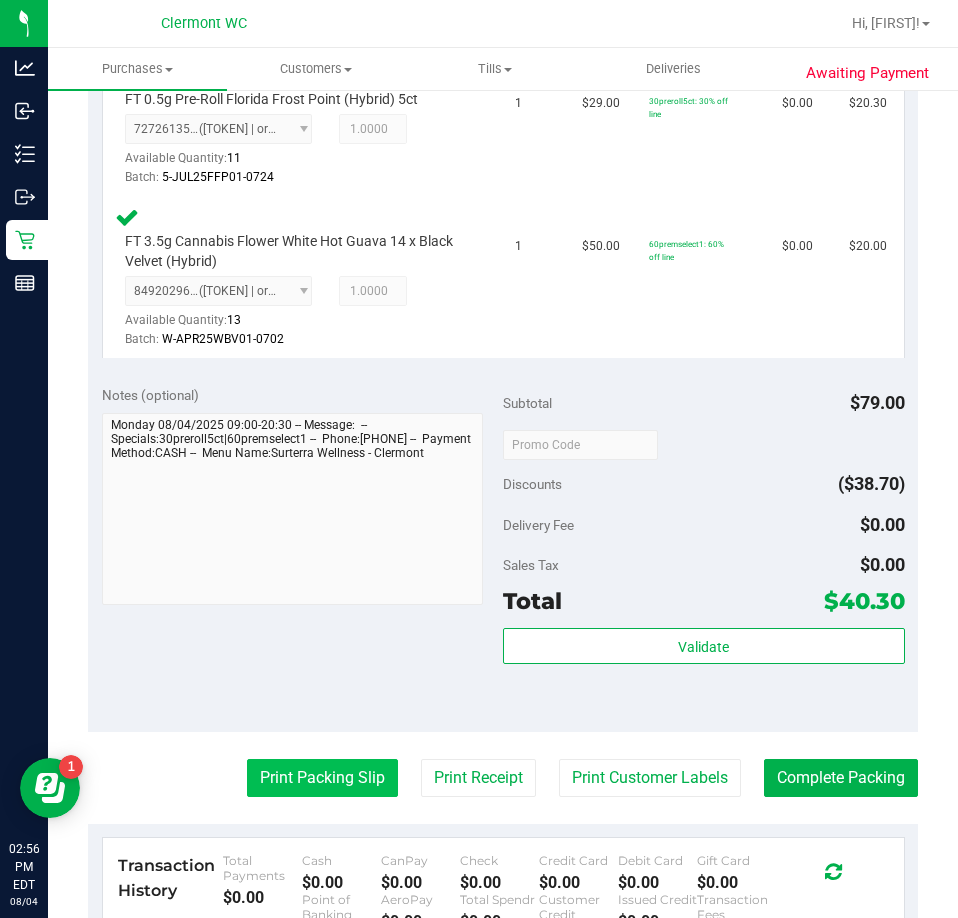 click on "Print Packing Slip" at bounding box center (322, 778) 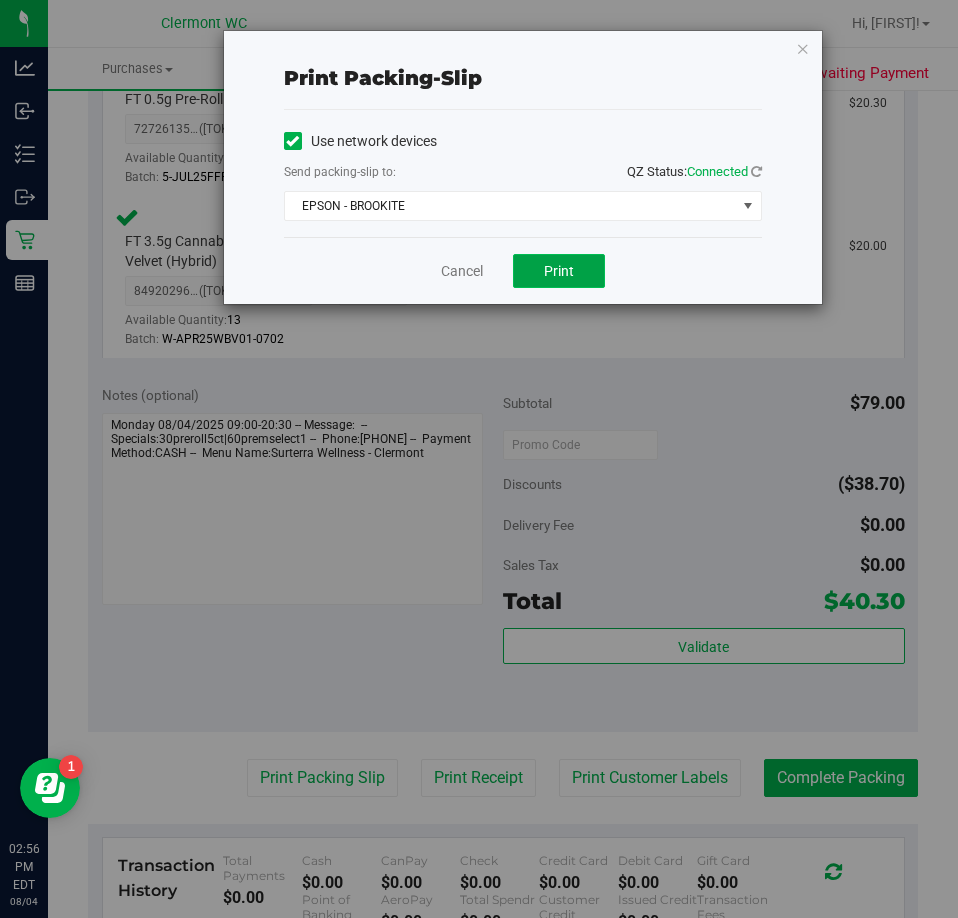 click on "Print" at bounding box center [559, 271] 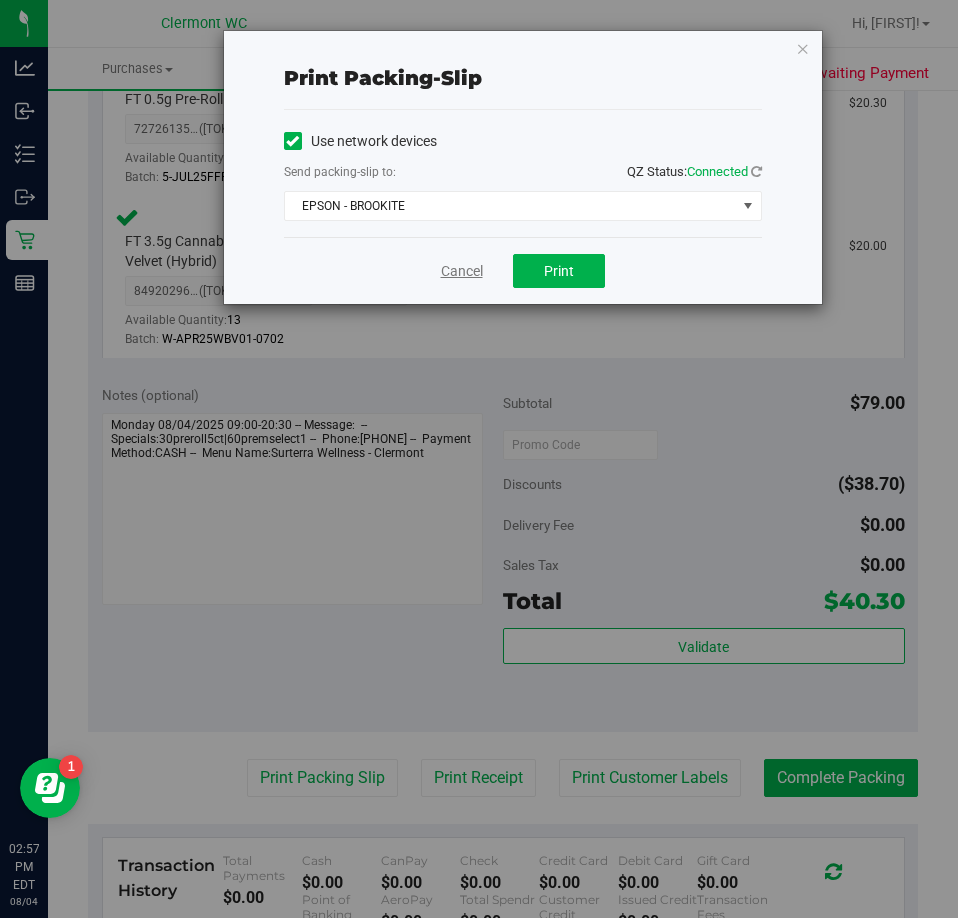 click on "Cancel" at bounding box center (462, 271) 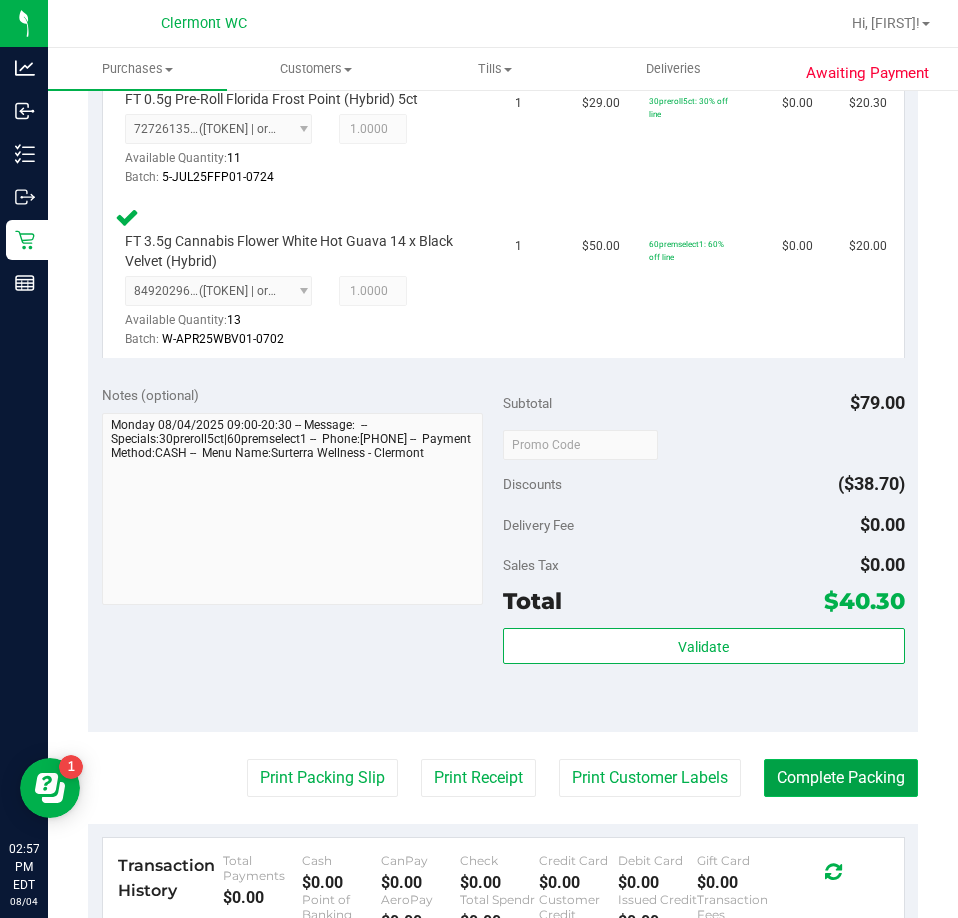 click on "Complete Packing" at bounding box center (841, 778) 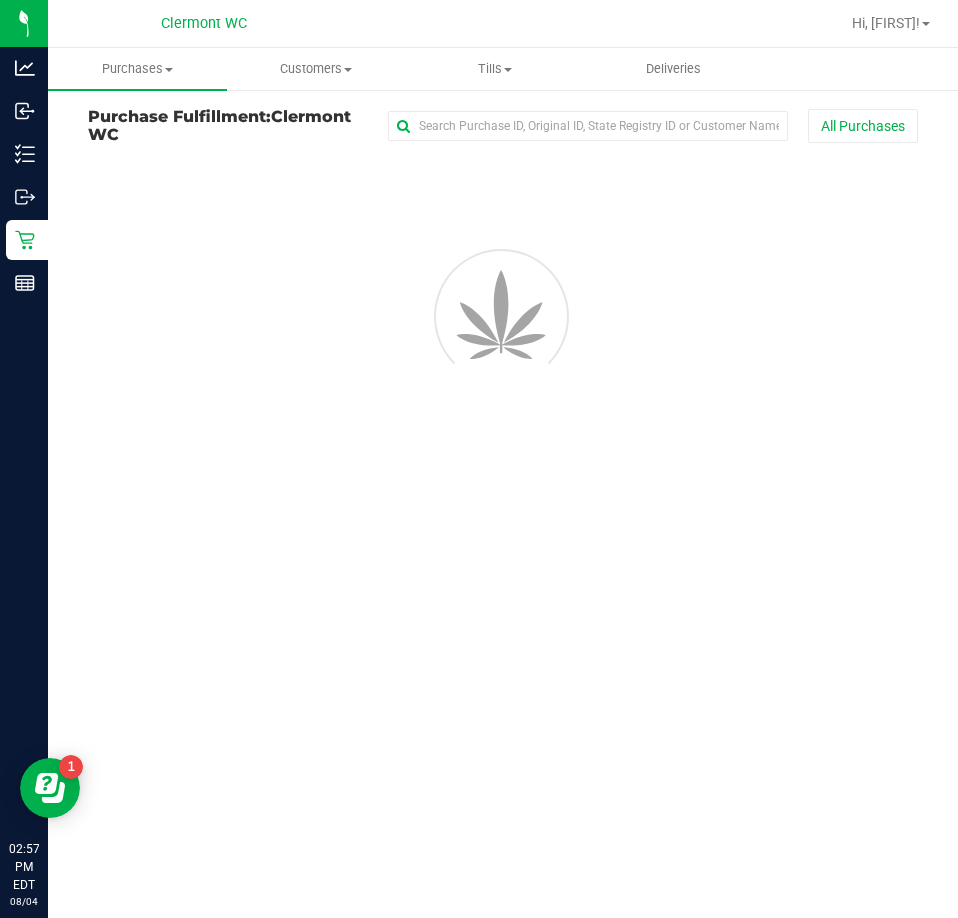 scroll, scrollTop: 0, scrollLeft: 0, axis: both 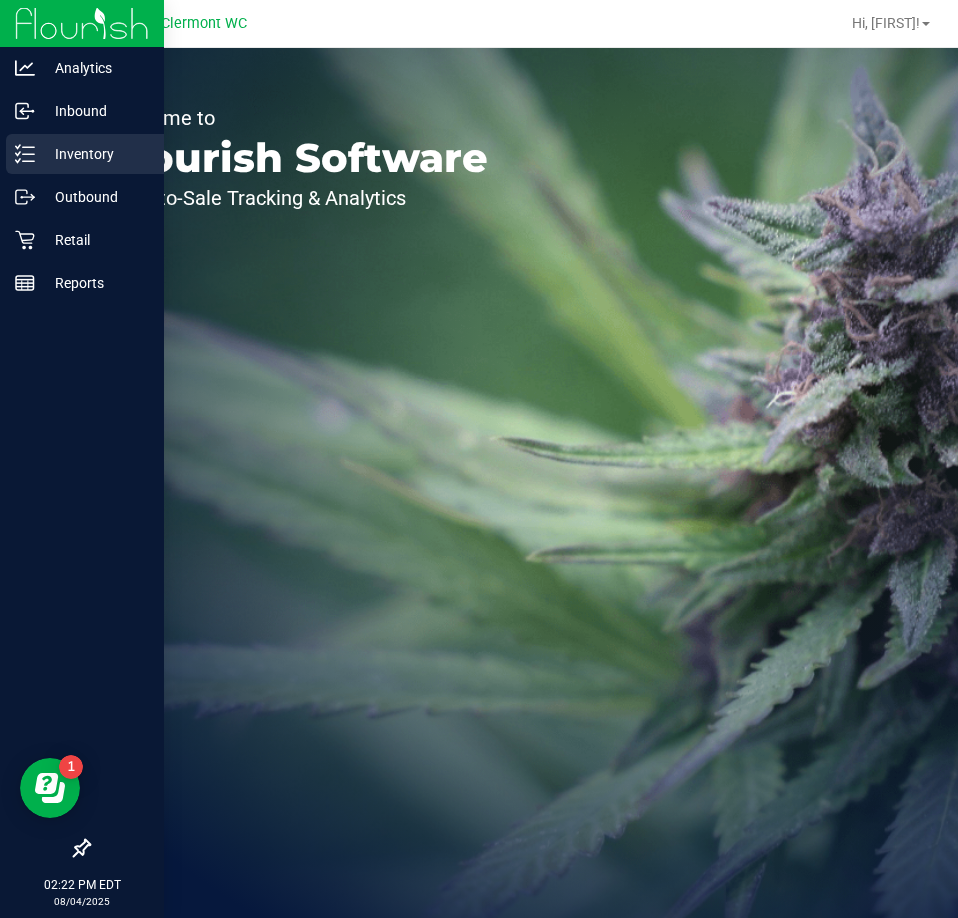 click on "Inventory" at bounding box center [95, 154] 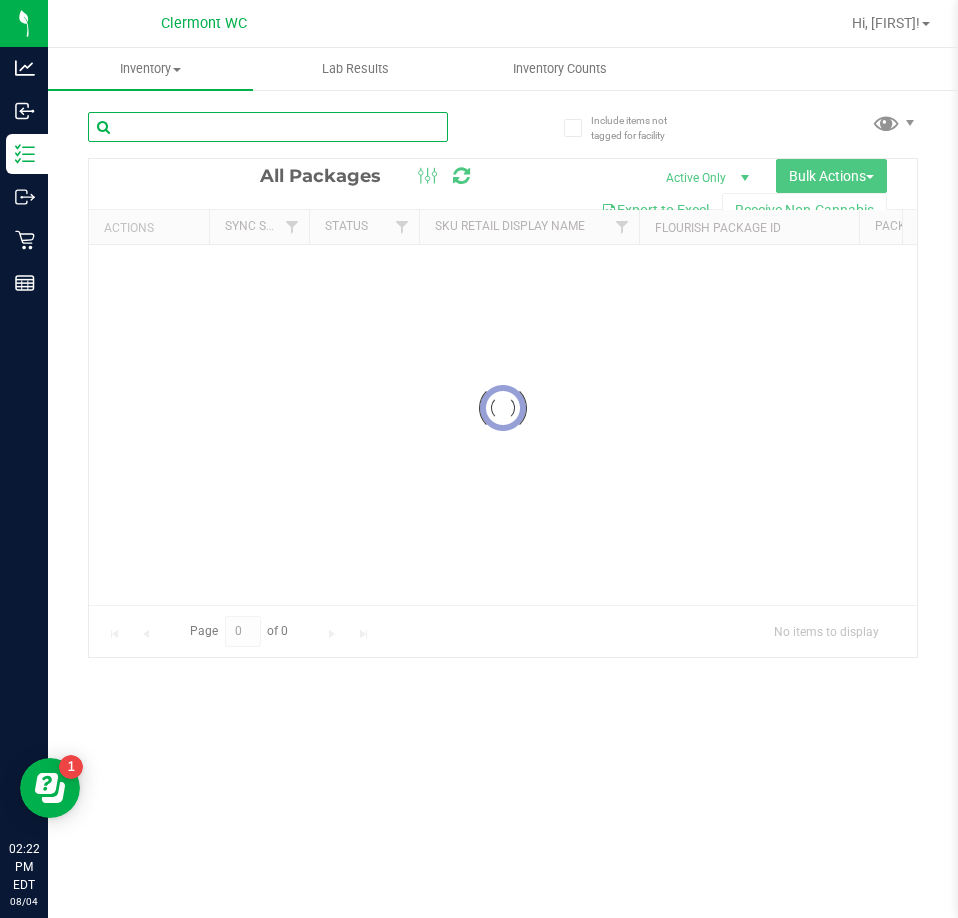 click at bounding box center [268, 127] 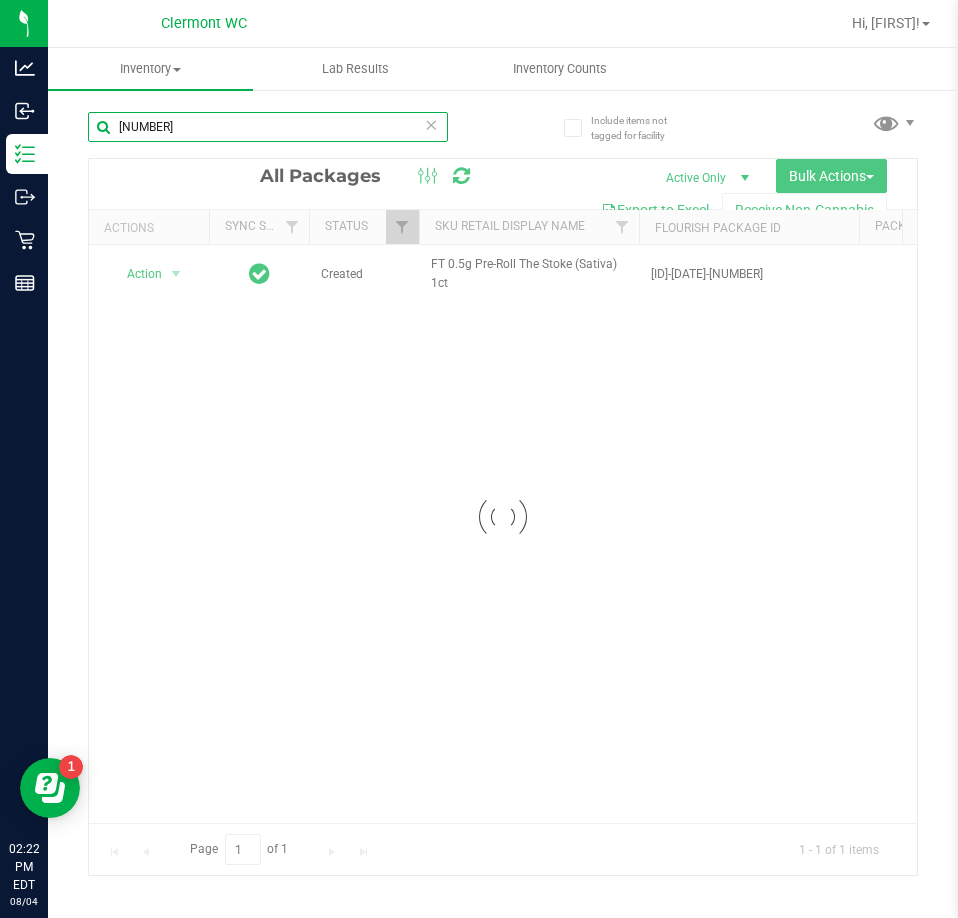 type on "2892417867942584" 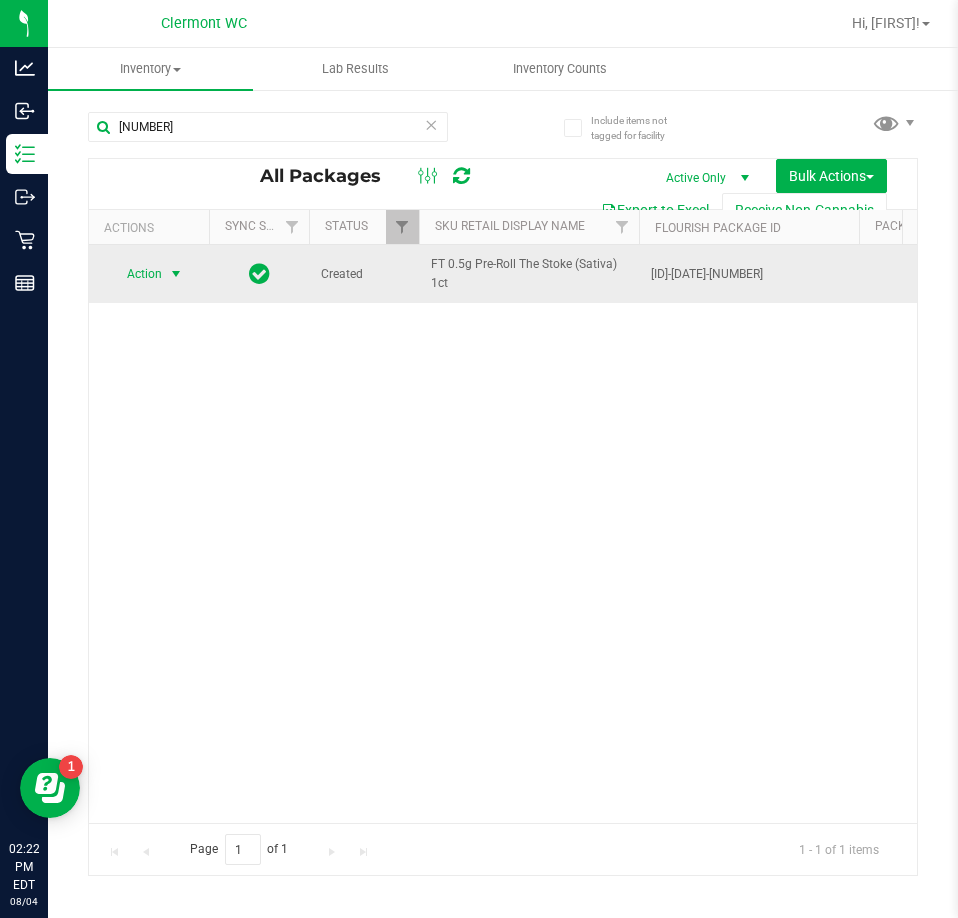 click on "Action" at bounding box center [136, 274] 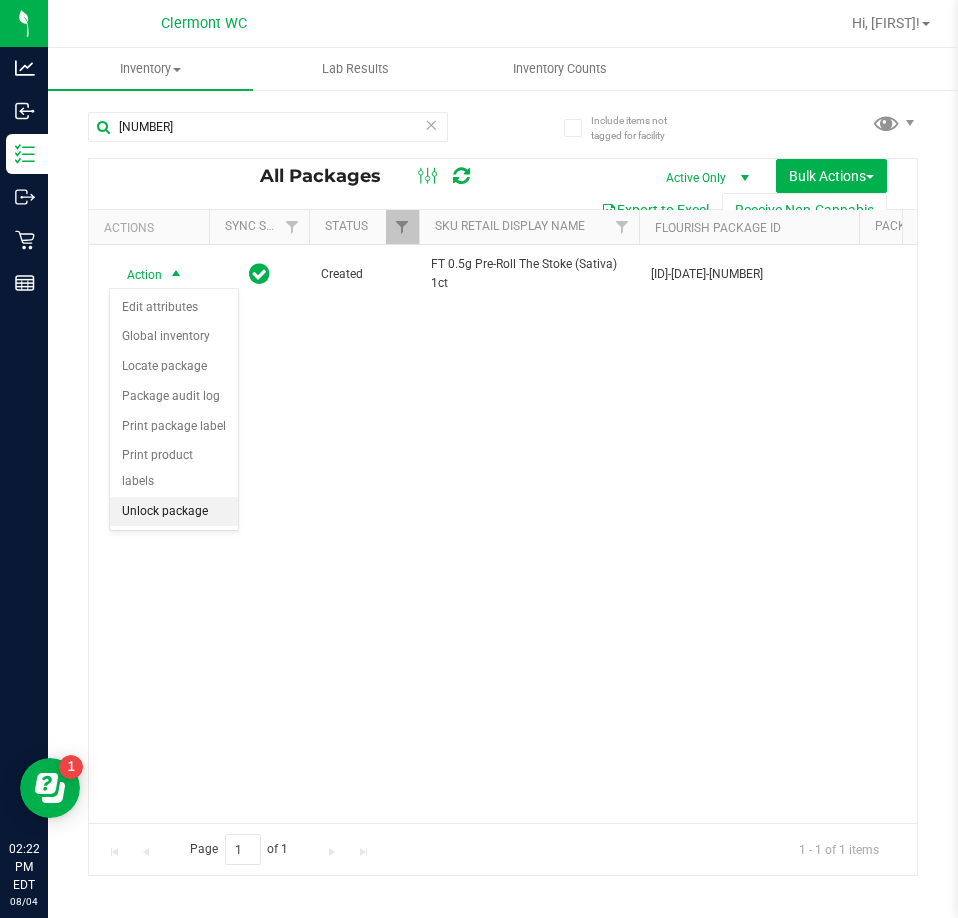 click on "Unlock package" at bounding box center [174, 512] 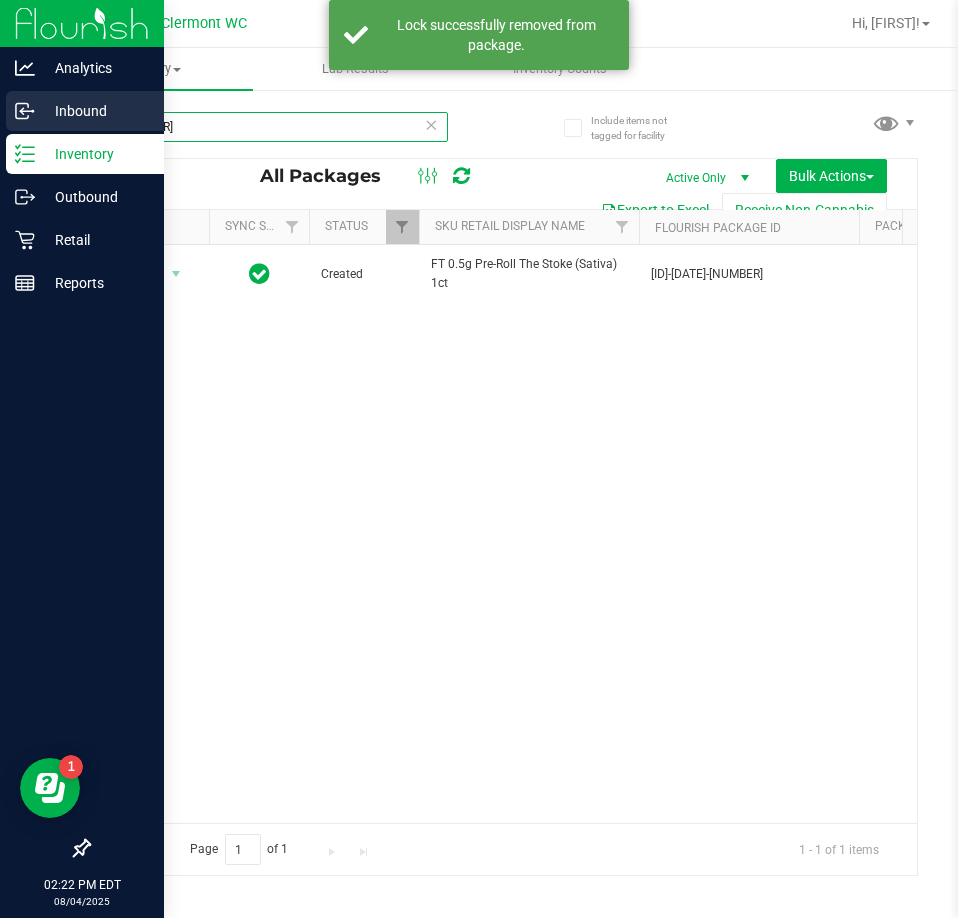 drag, startPoint x: 287, startPoint y: 126, endPoint x: 10, endPoint y: 130, distance: 277.02887 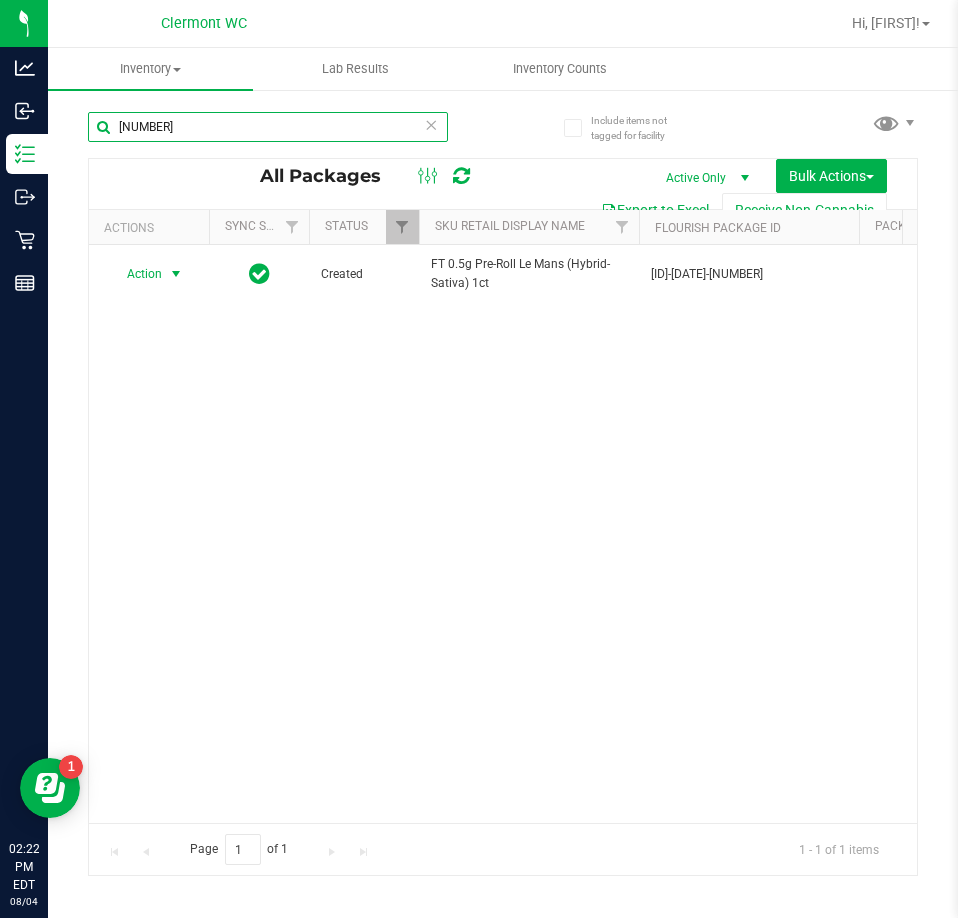 type on "7838073860074994" 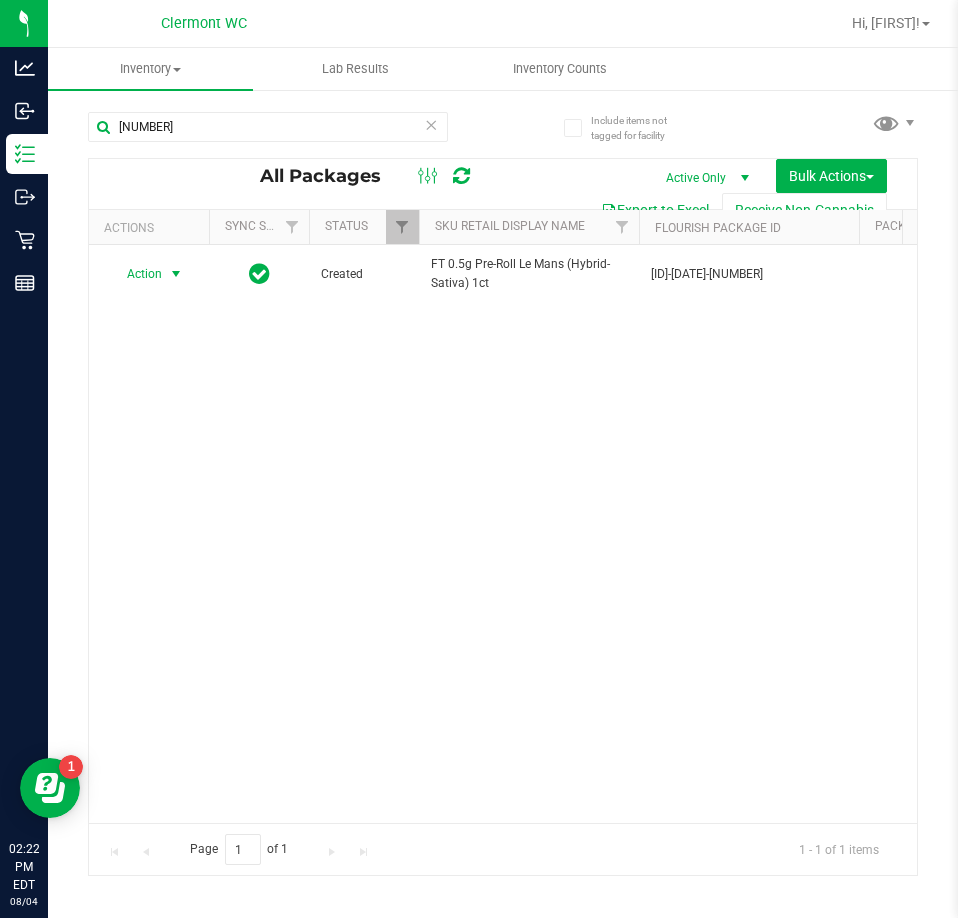click on "Action" at bounding box center [136, 274] 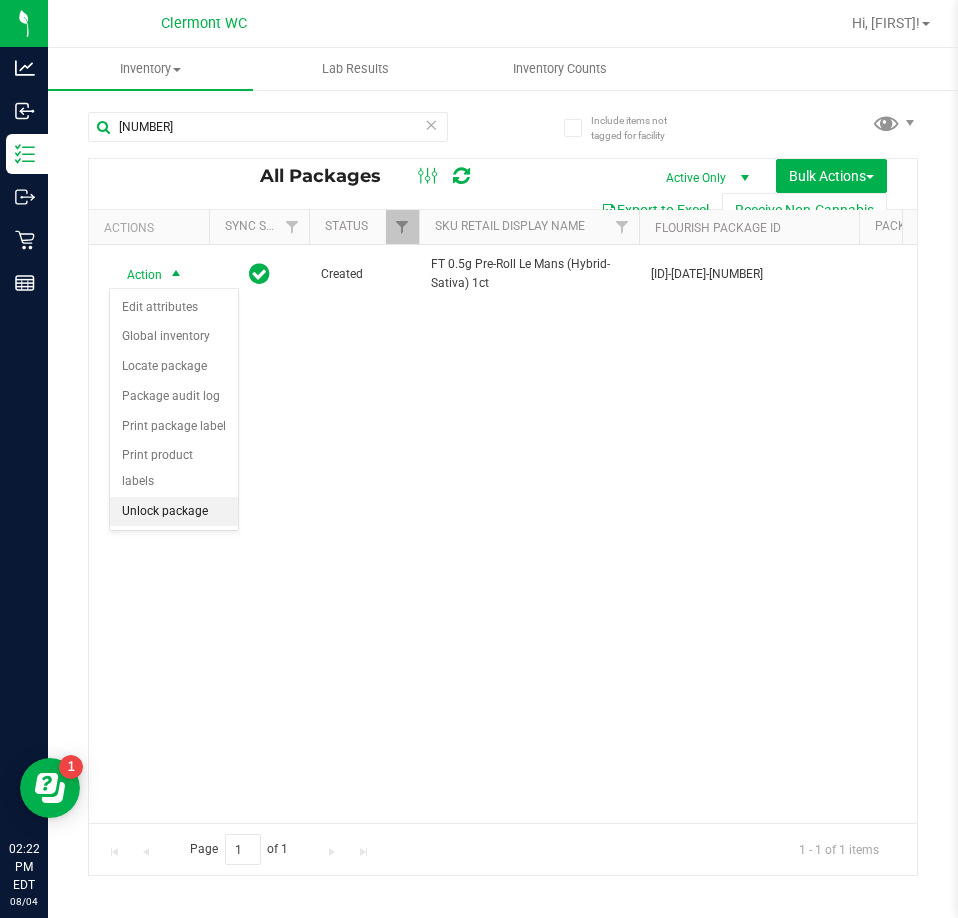 click on "Unlock package" at bounding box center [174, 512] 